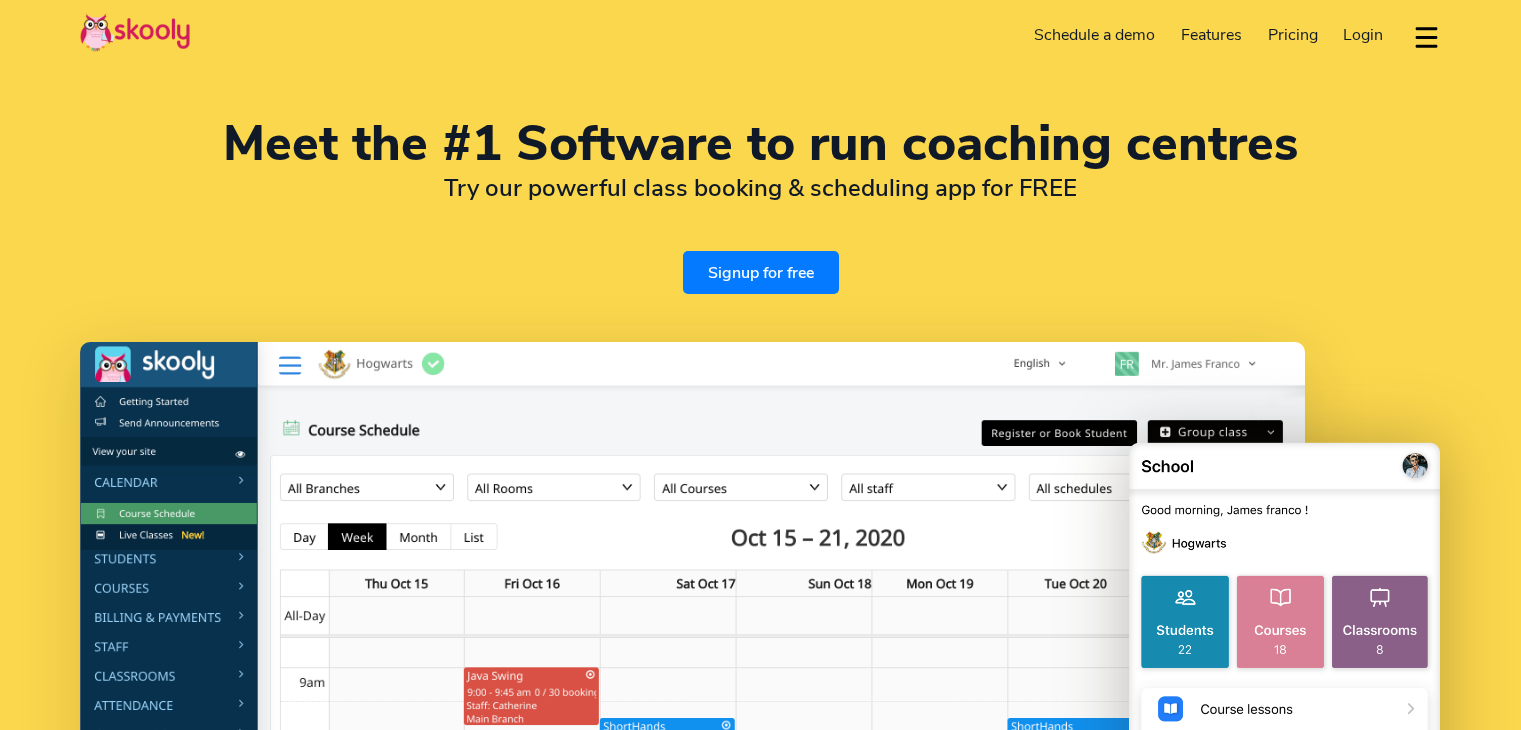 select on "en" 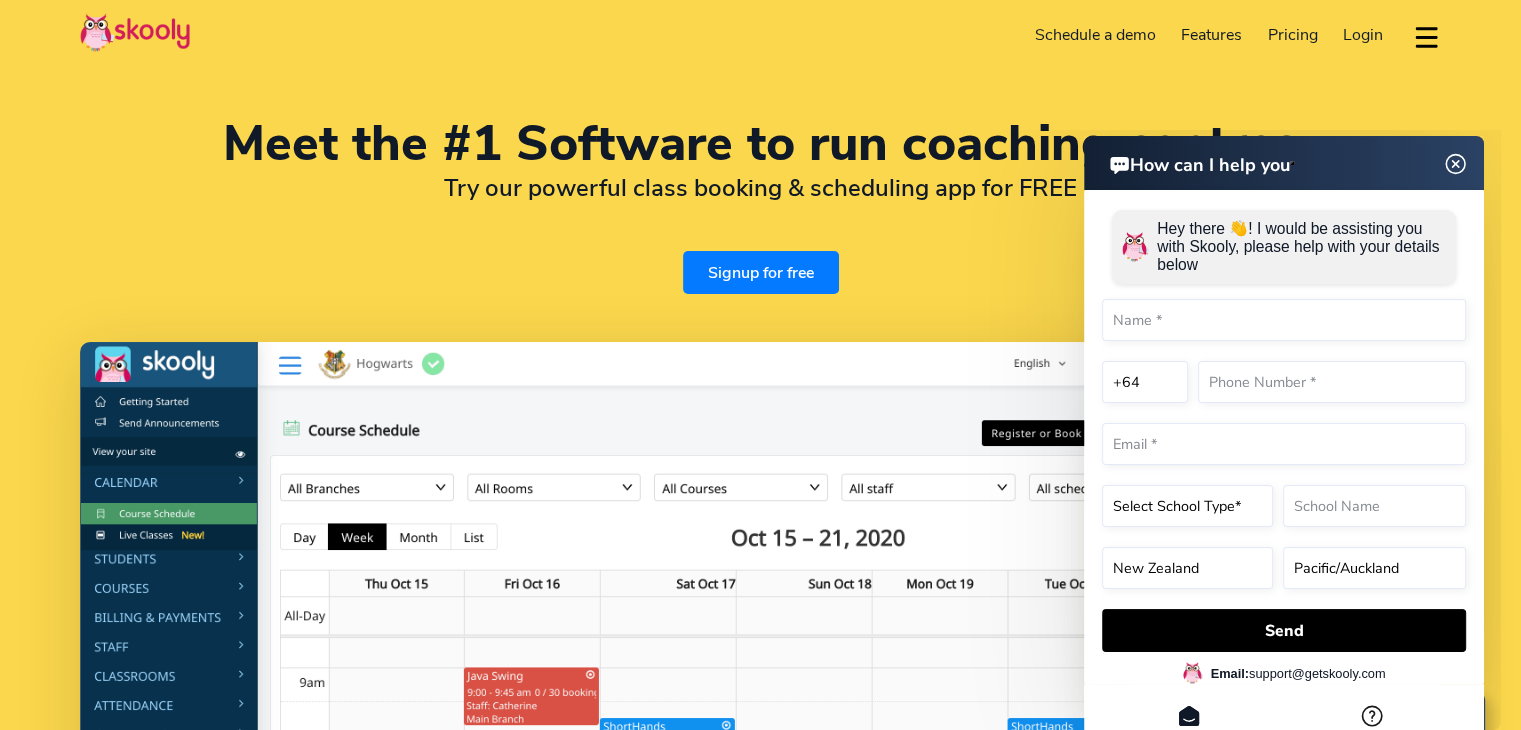 scroll, scrollTop: 0, scrollLeft: 0, axis: both 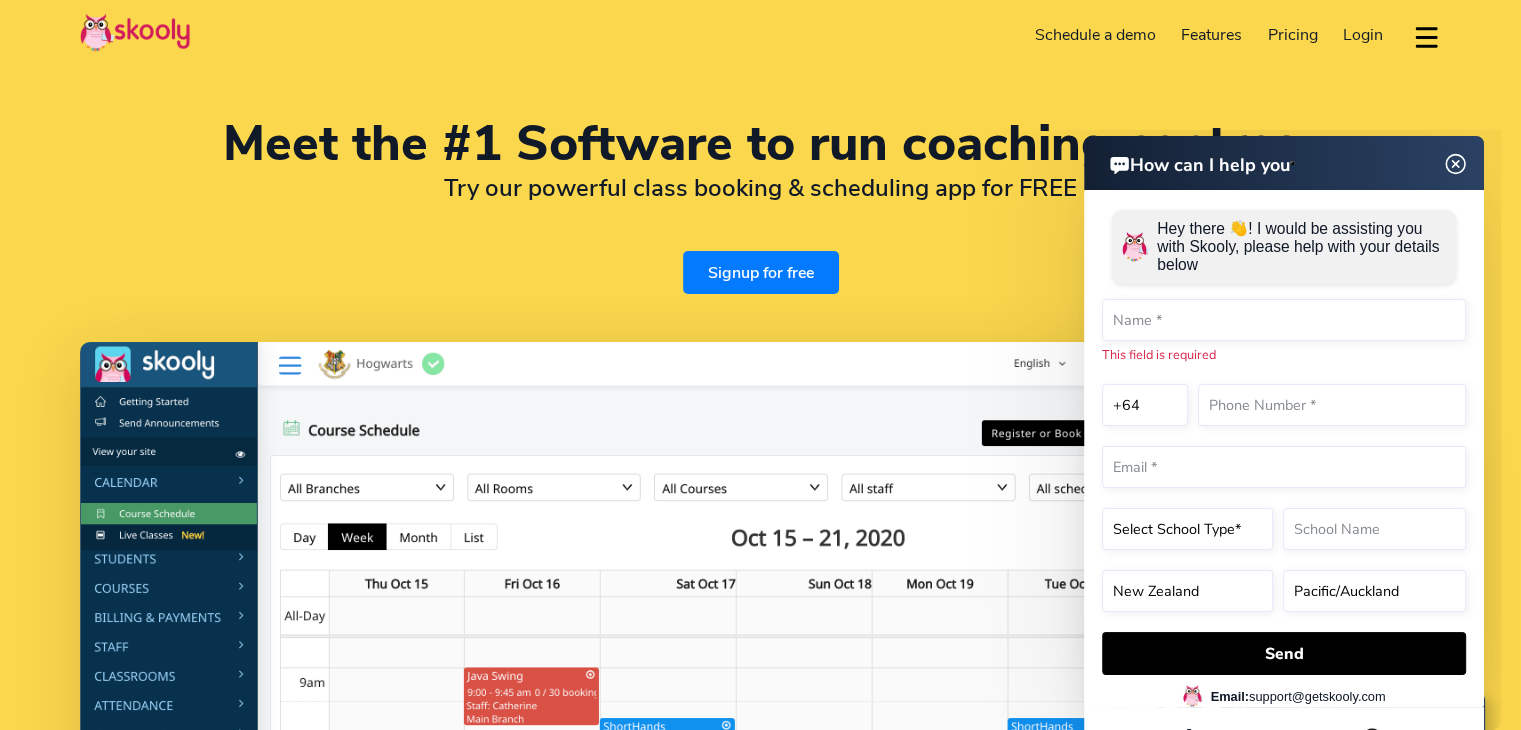 click on "Signup for free" at bounding box center (761, 272) 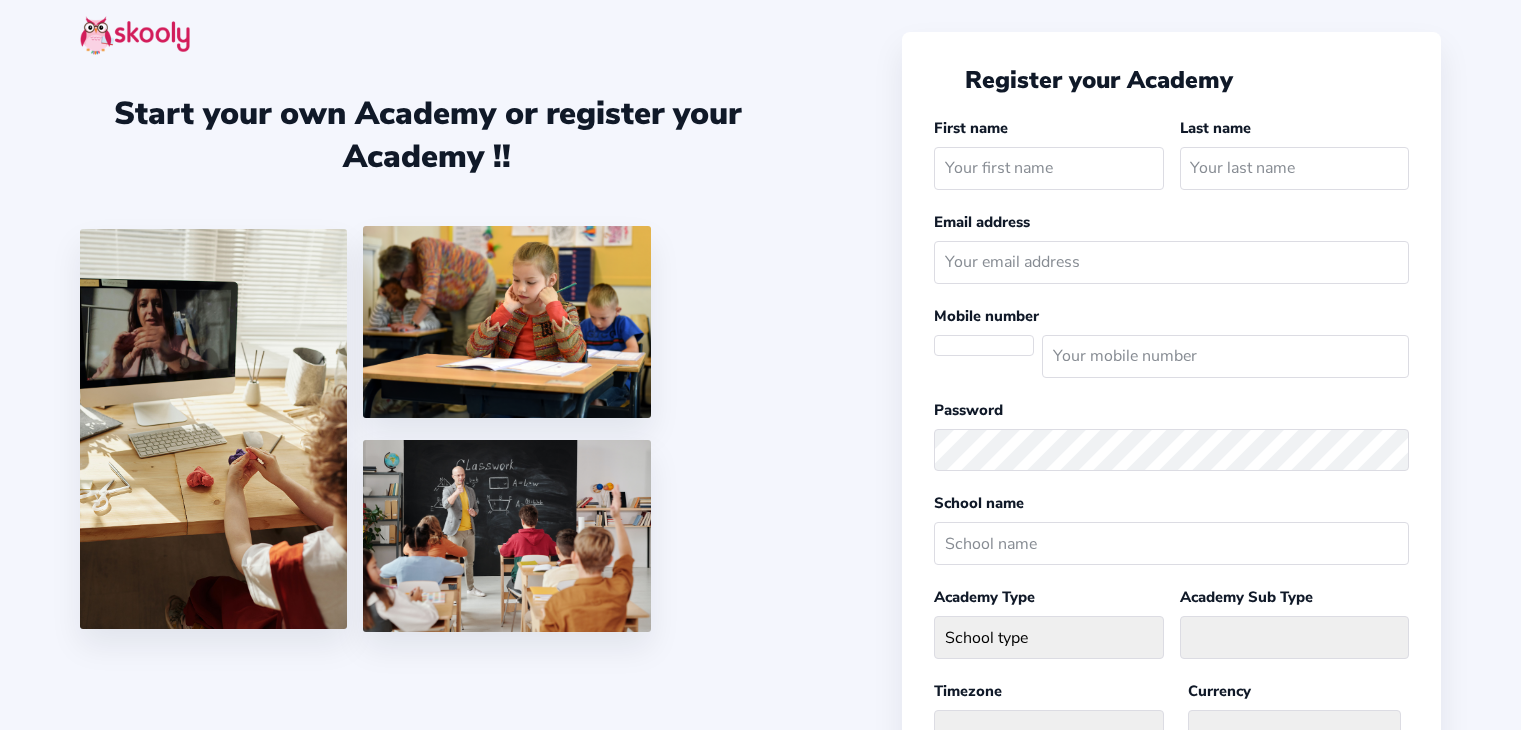 scroll, scrollTop: 0, scrollLeft: 0, axis: both 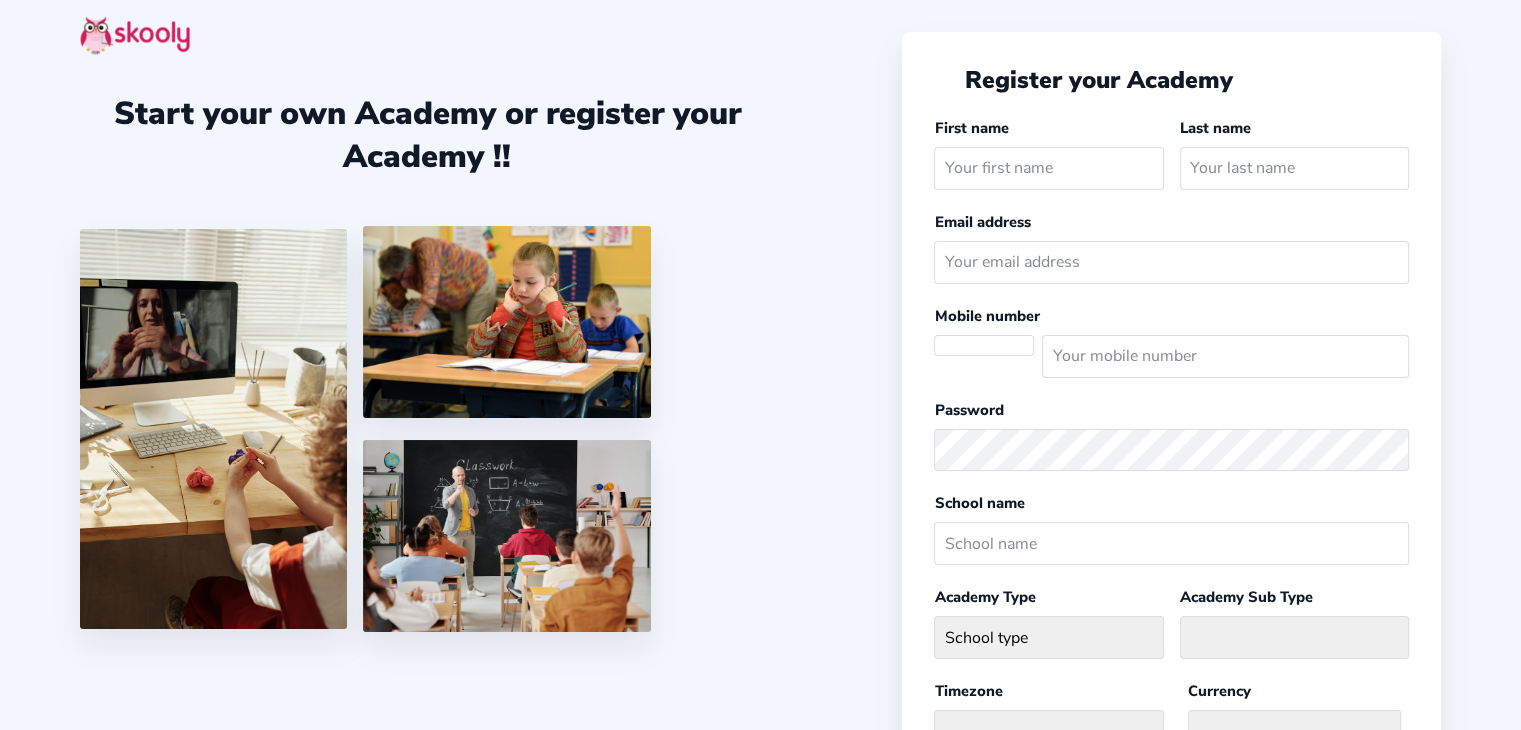 select 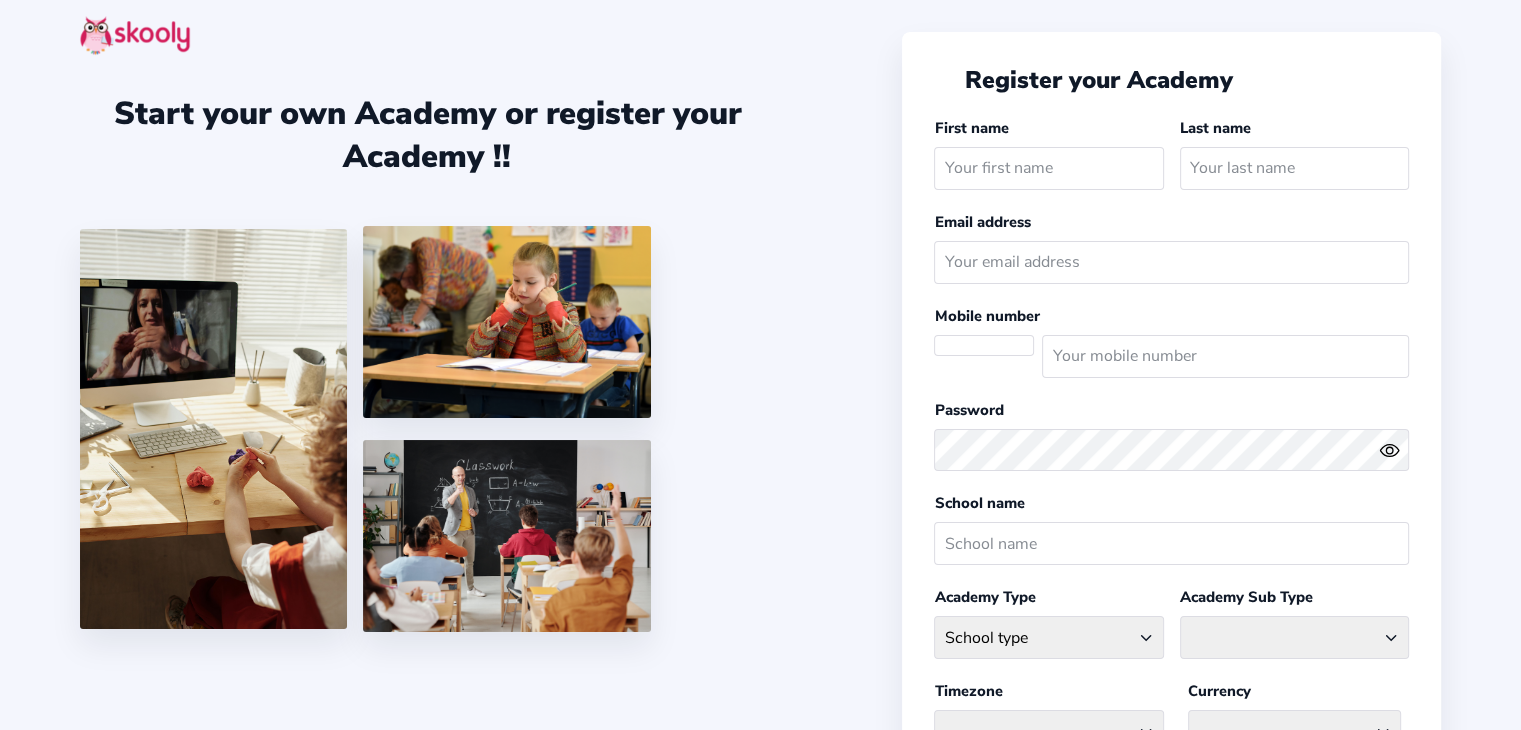 select on "Pacific/Auckland" 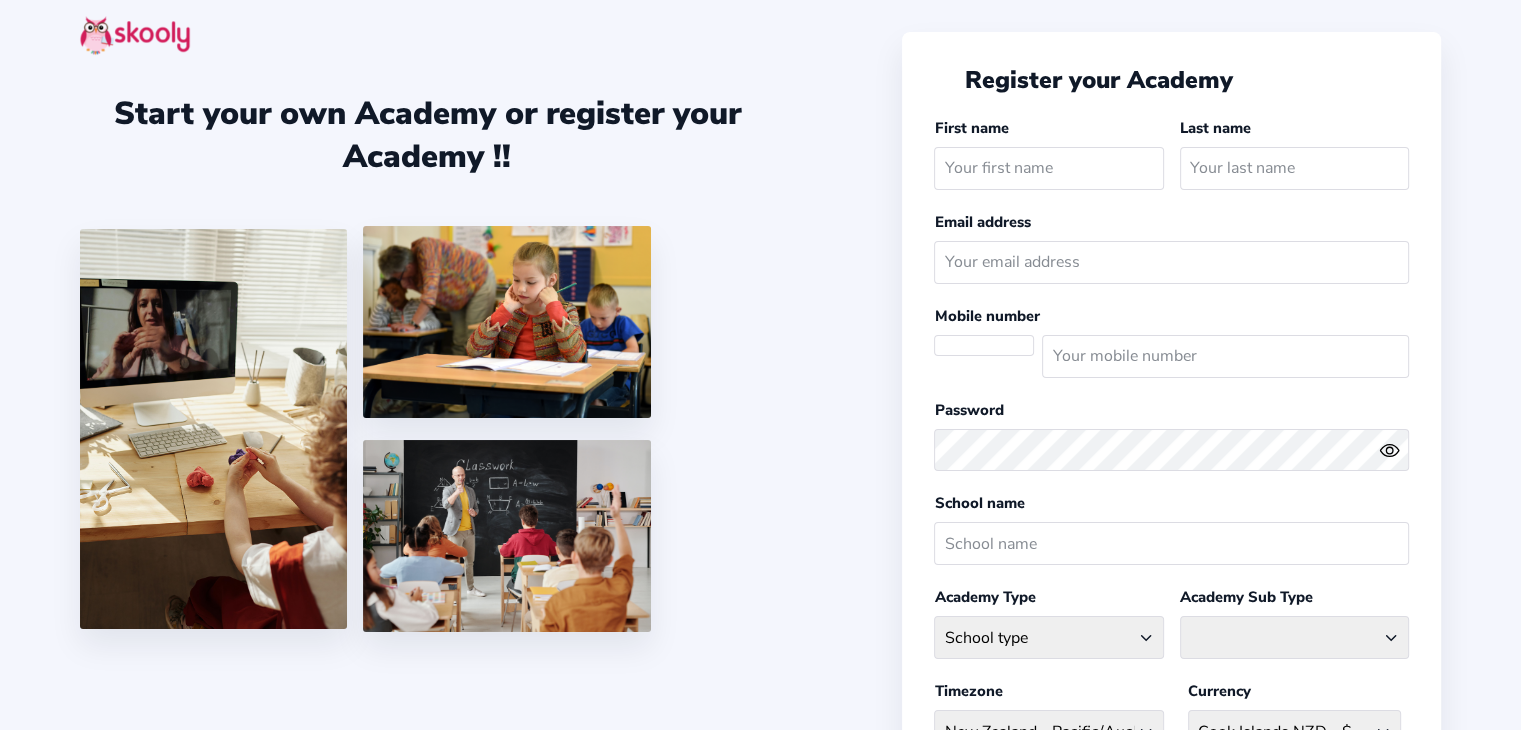 select on "NZ" 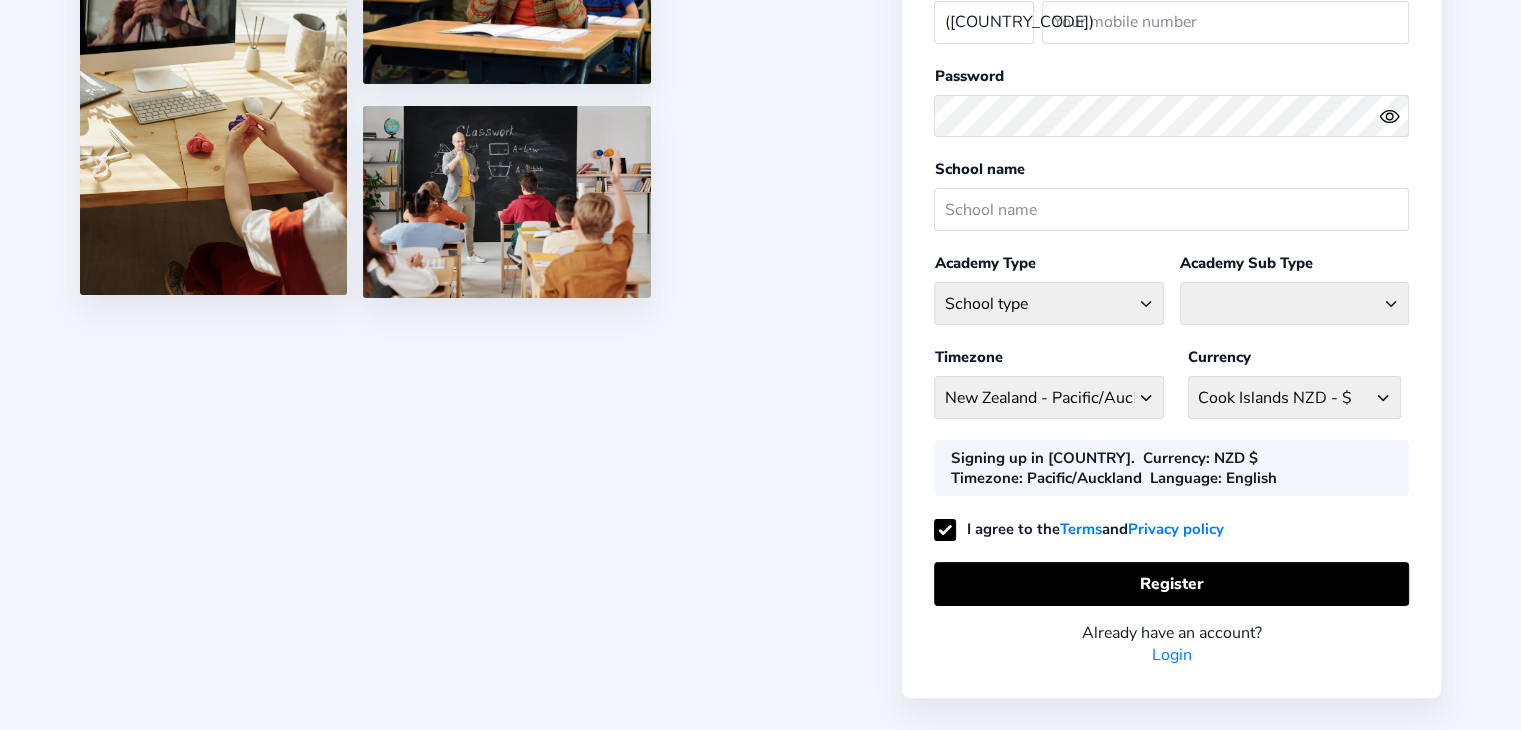 scroll, scrollTop: 335, scrollLeft: 0, axis: vertical 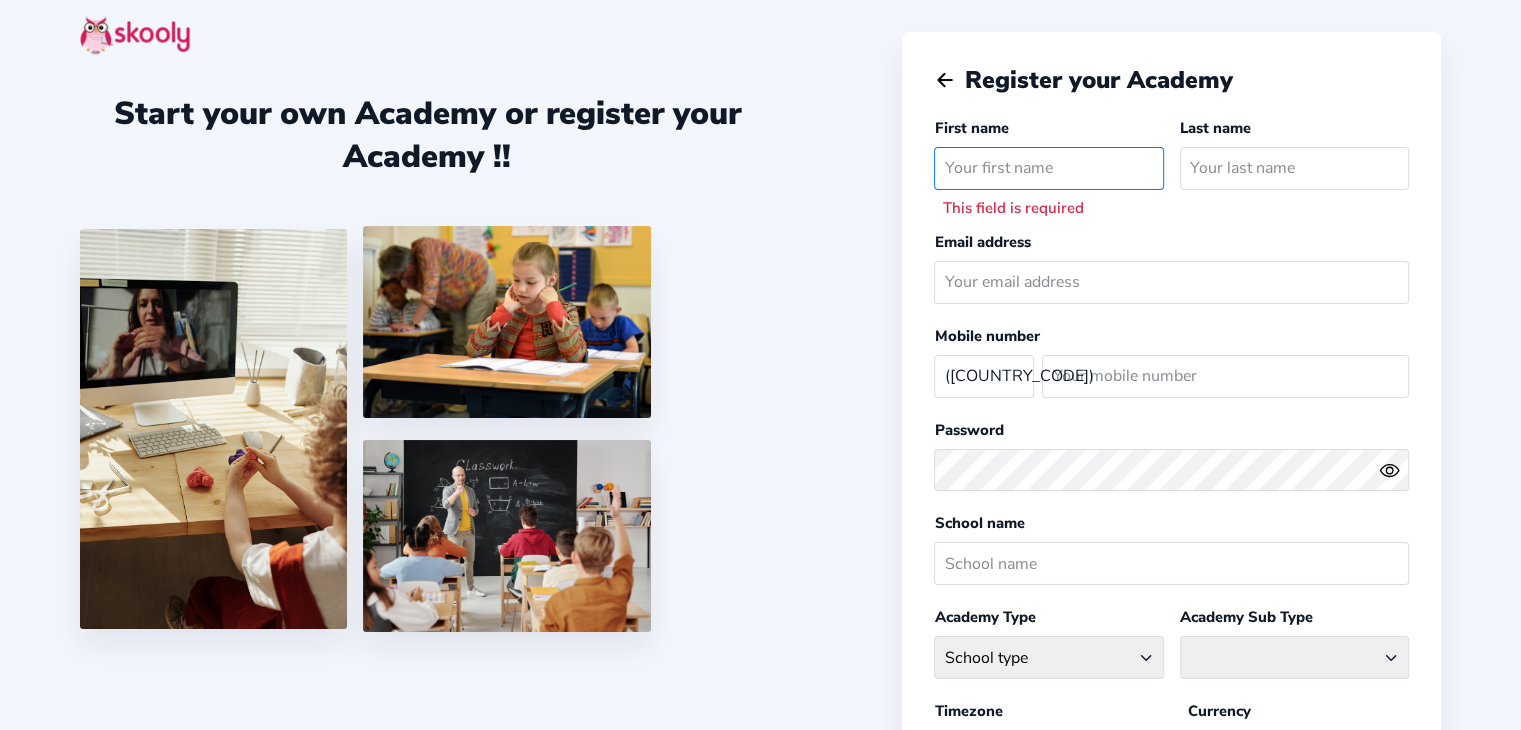 click 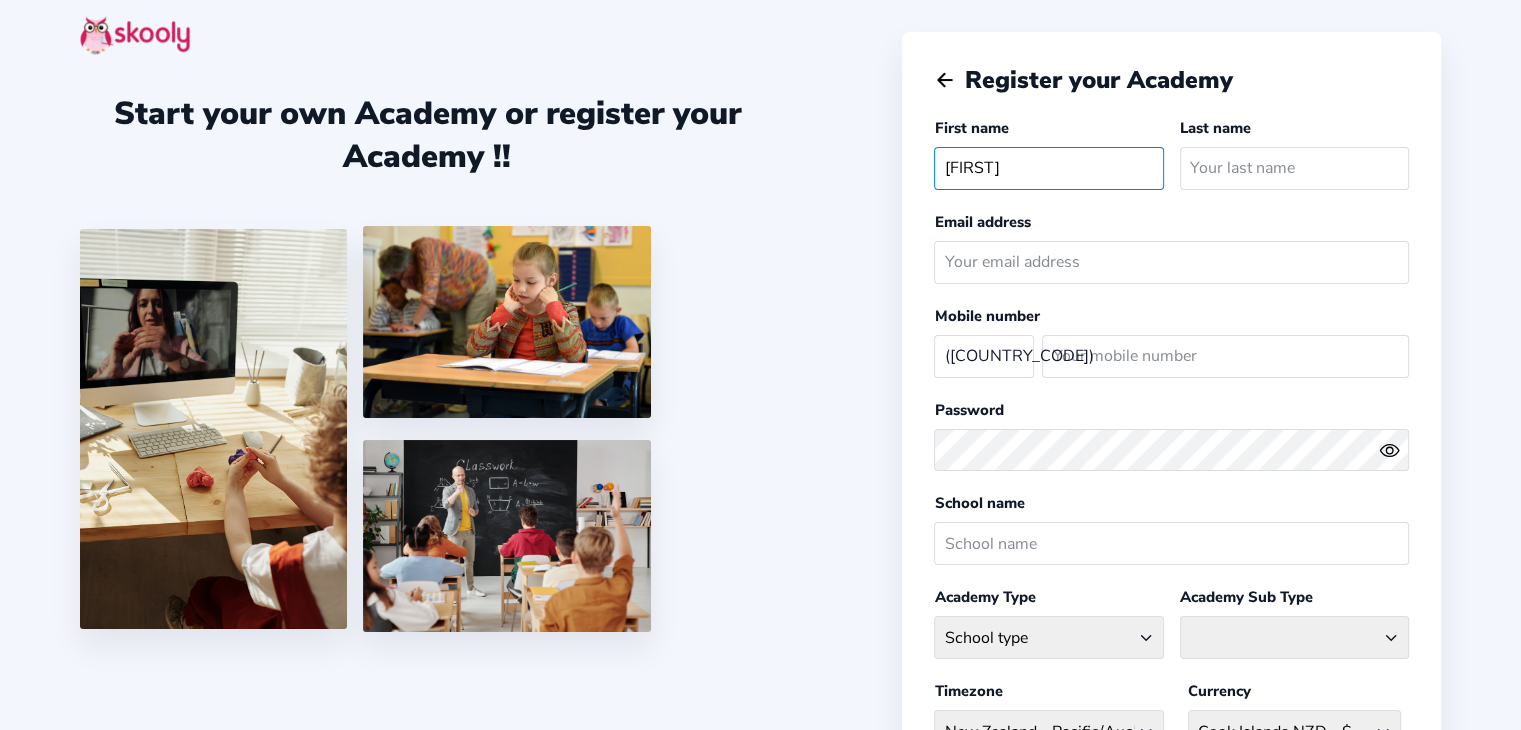 type on "[FIRST]" 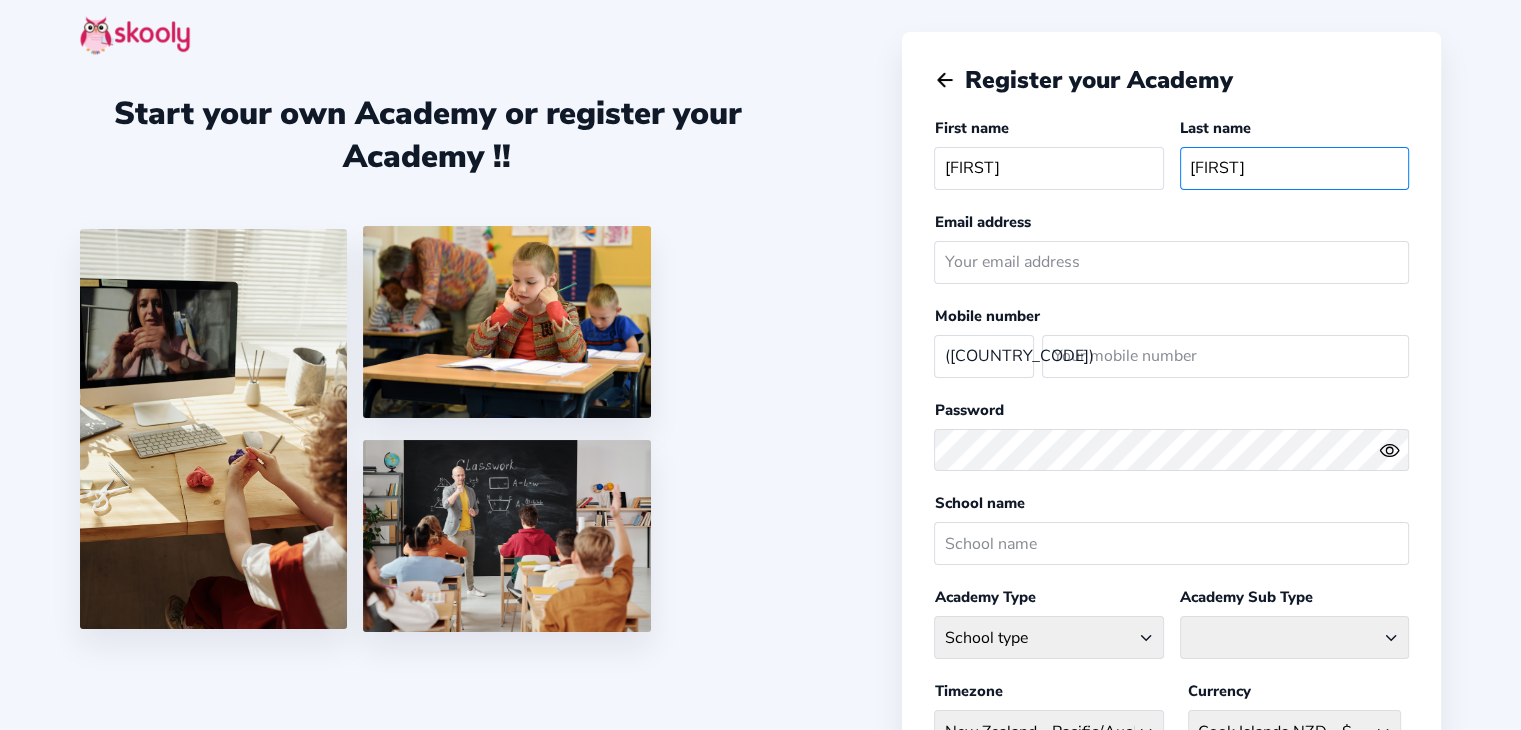 type on "[FIRST]" 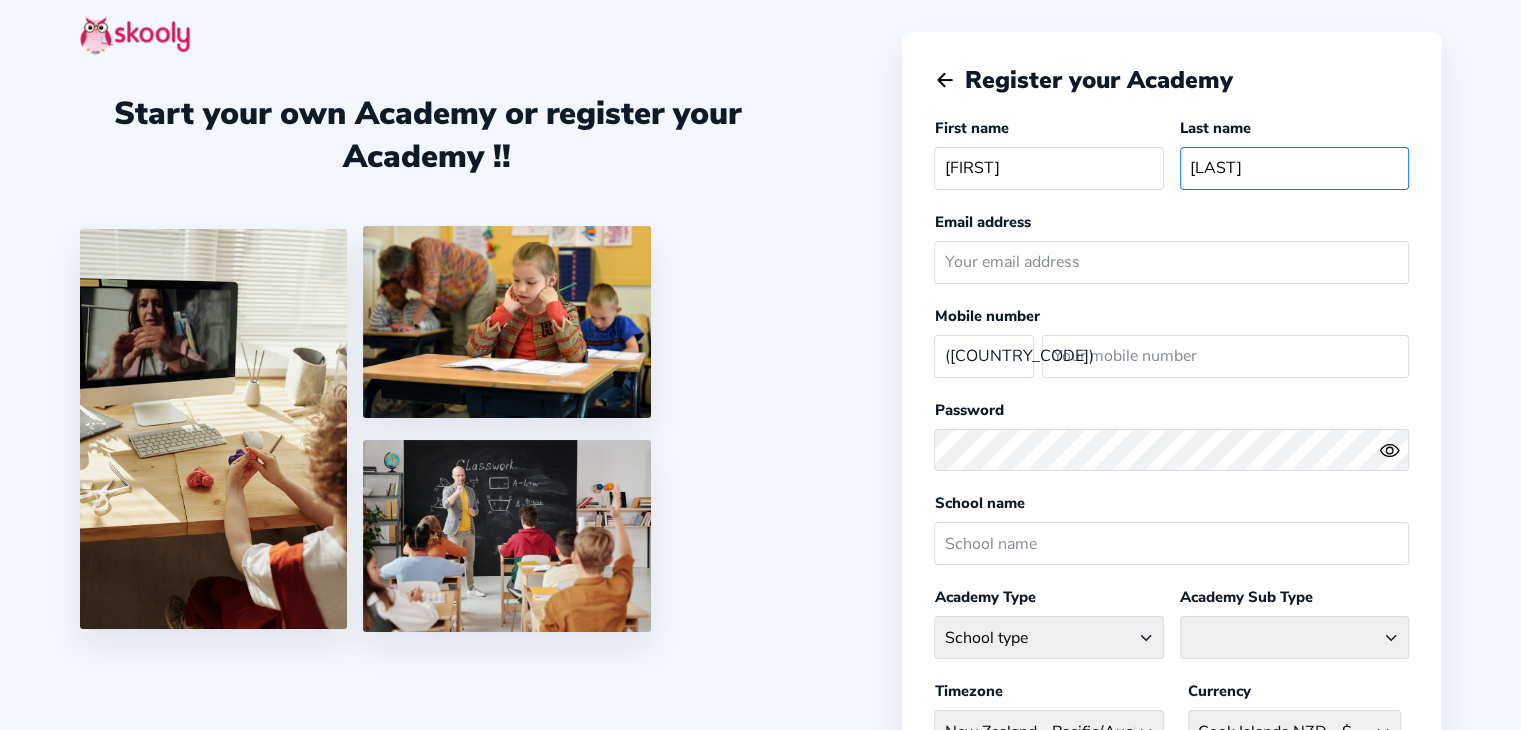 type on "[LAST]" 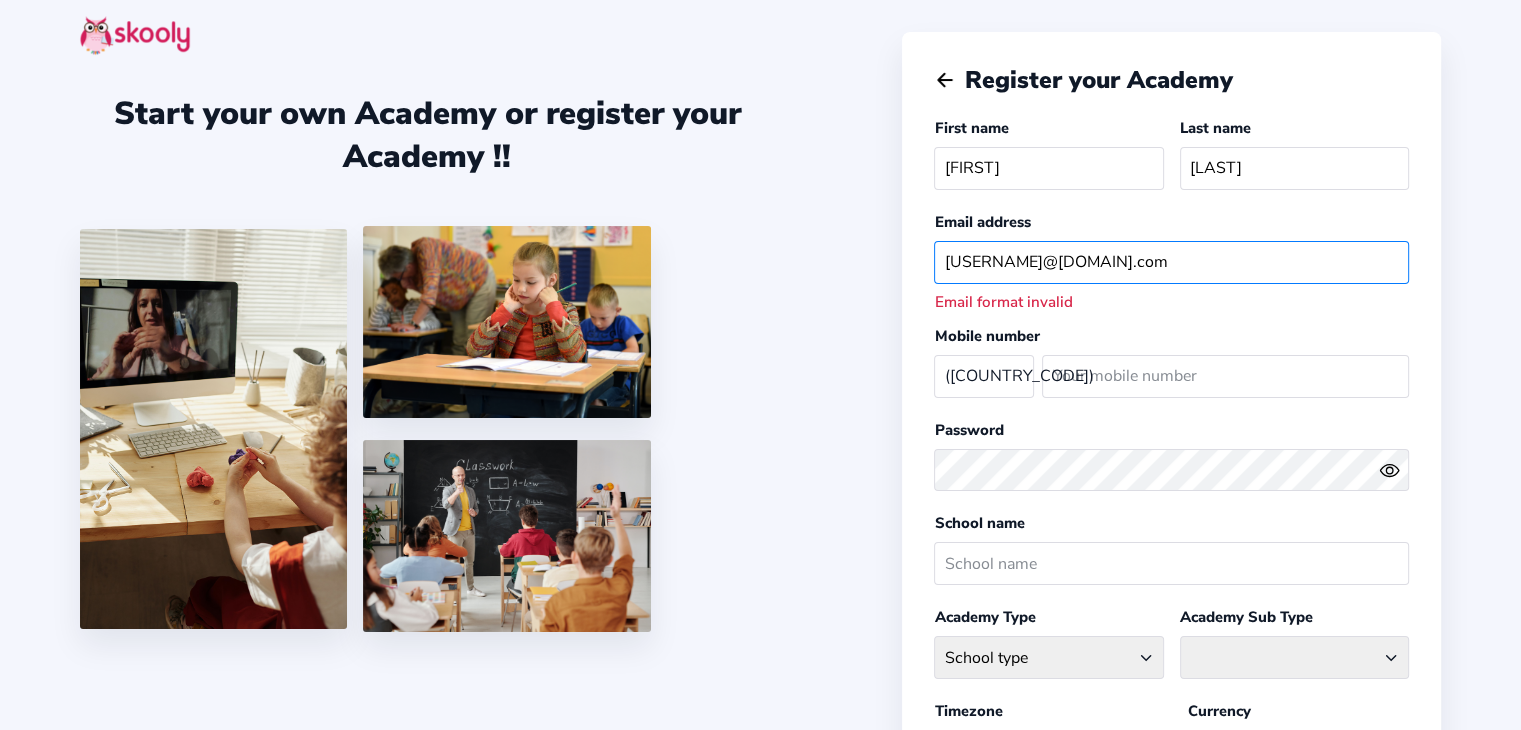 type on "[USERNAME]@[DOMAIN].com" 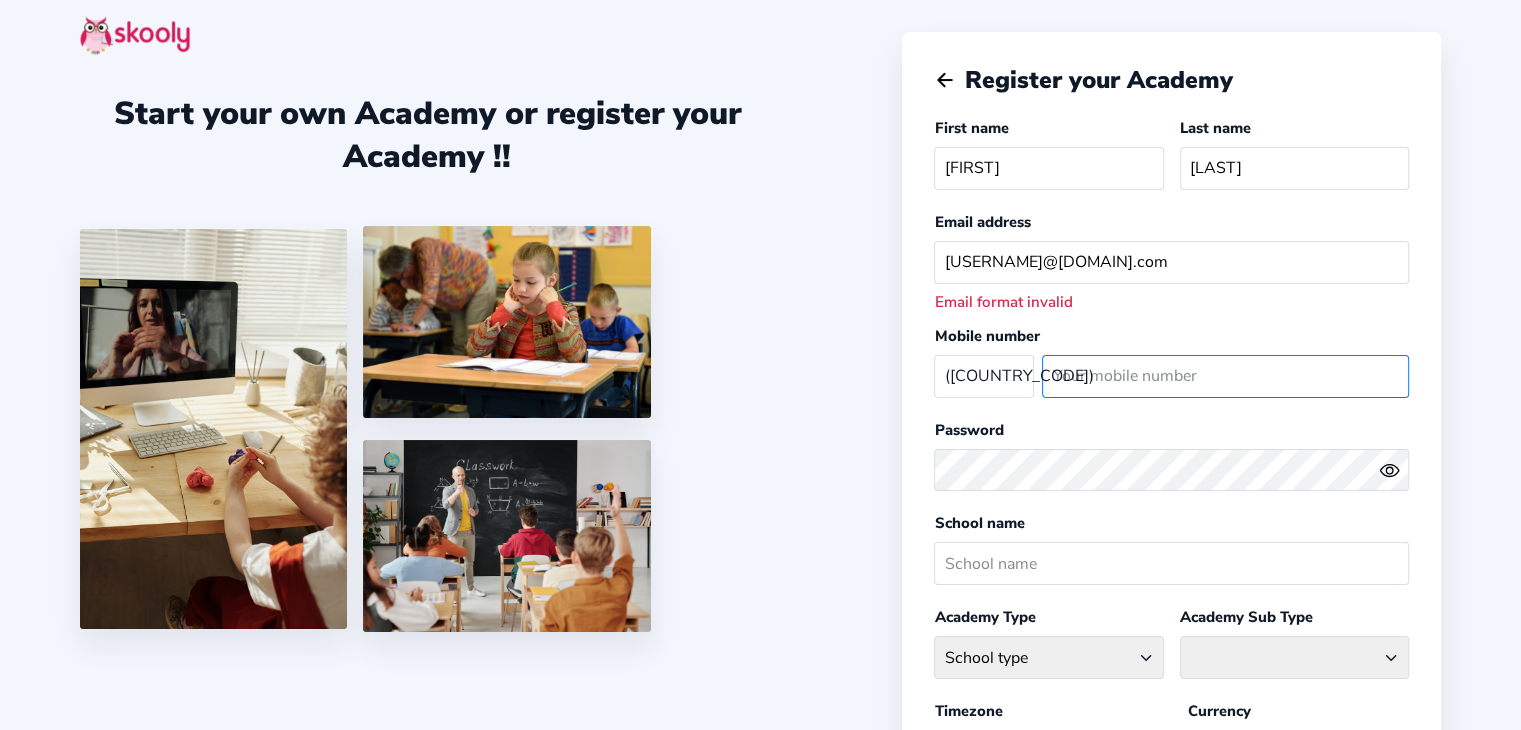 type on "[PHONE]" 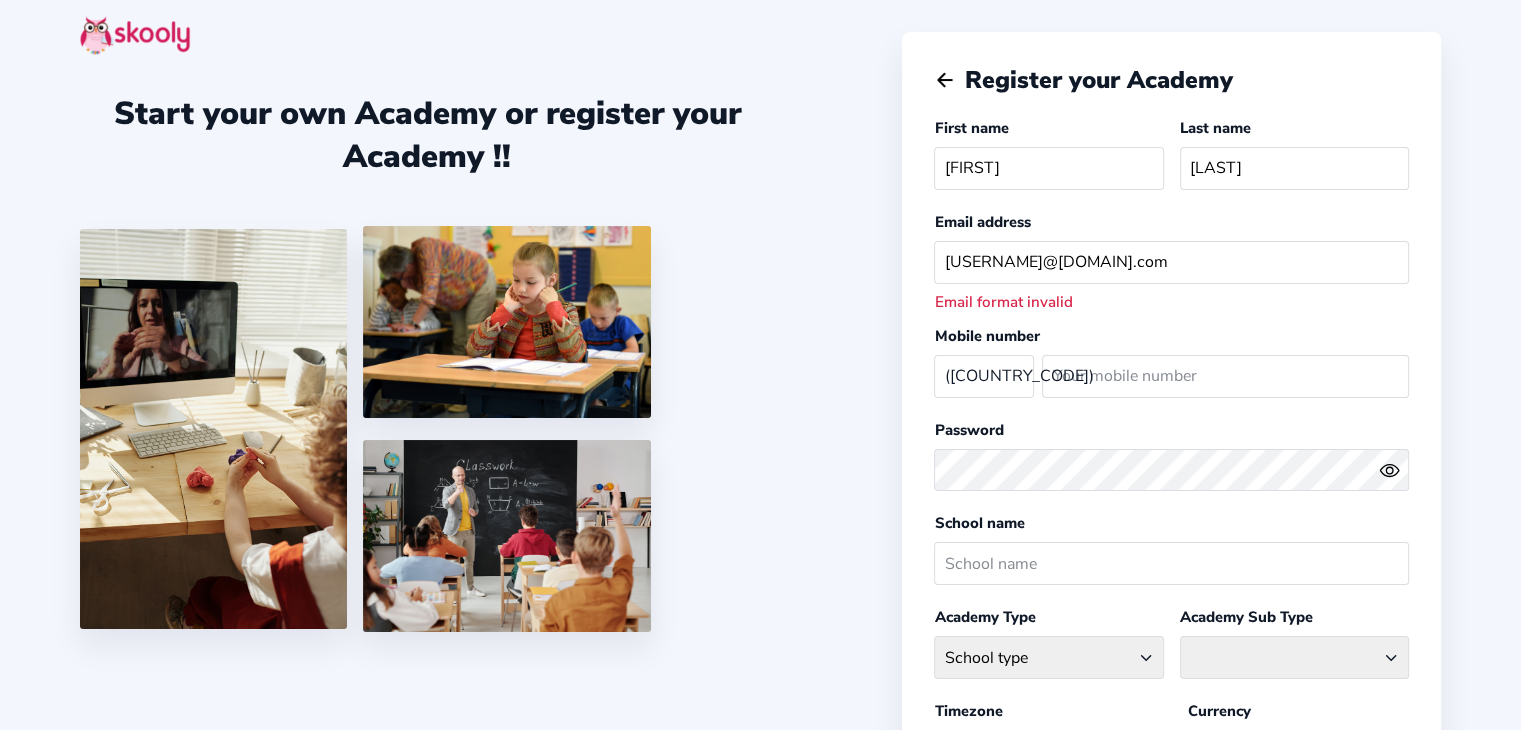 type 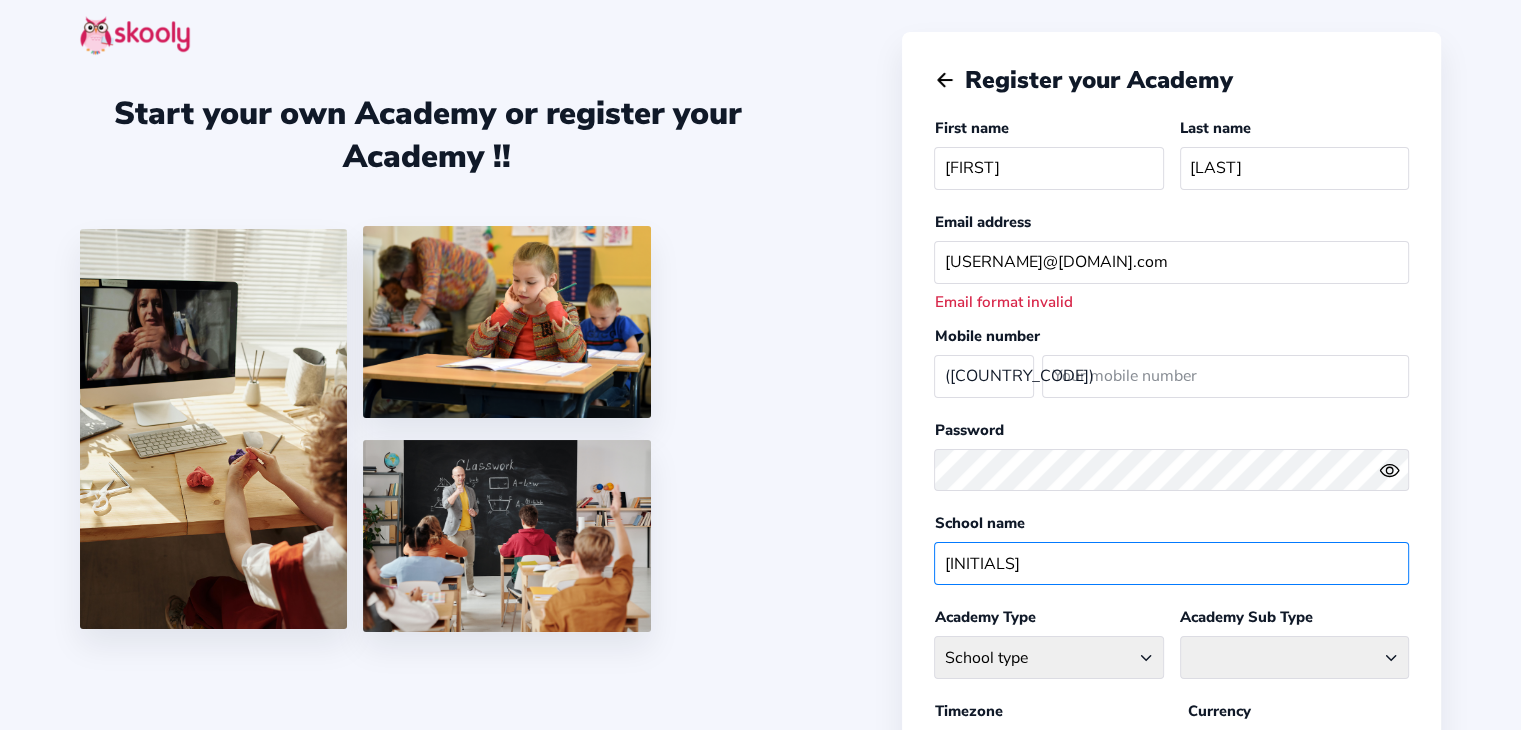 type on "[INITIALS]" 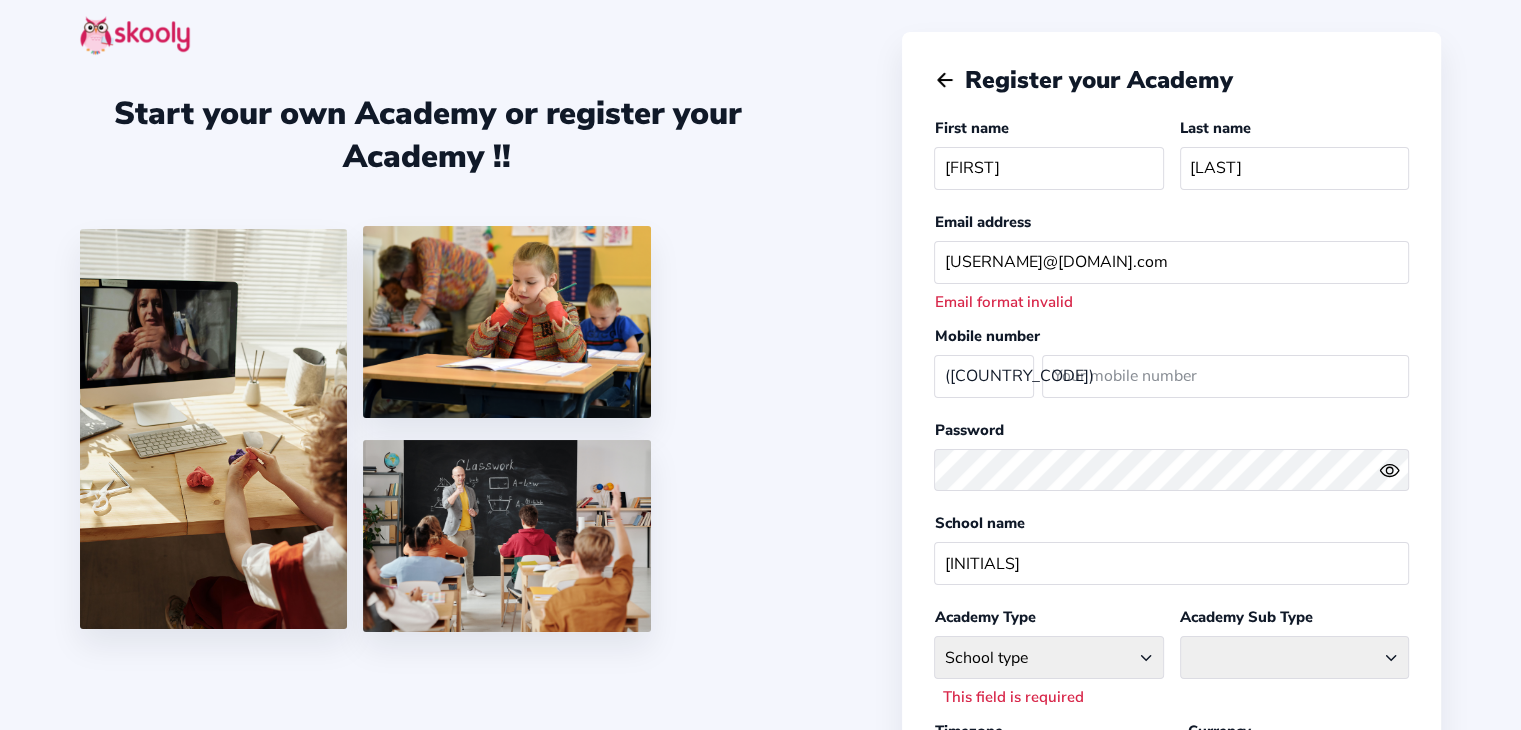click on "Academy Type School type Academic Afterschool Arts Dance Homeschool Language Martial Arts Music Sports Wellness This field is required" 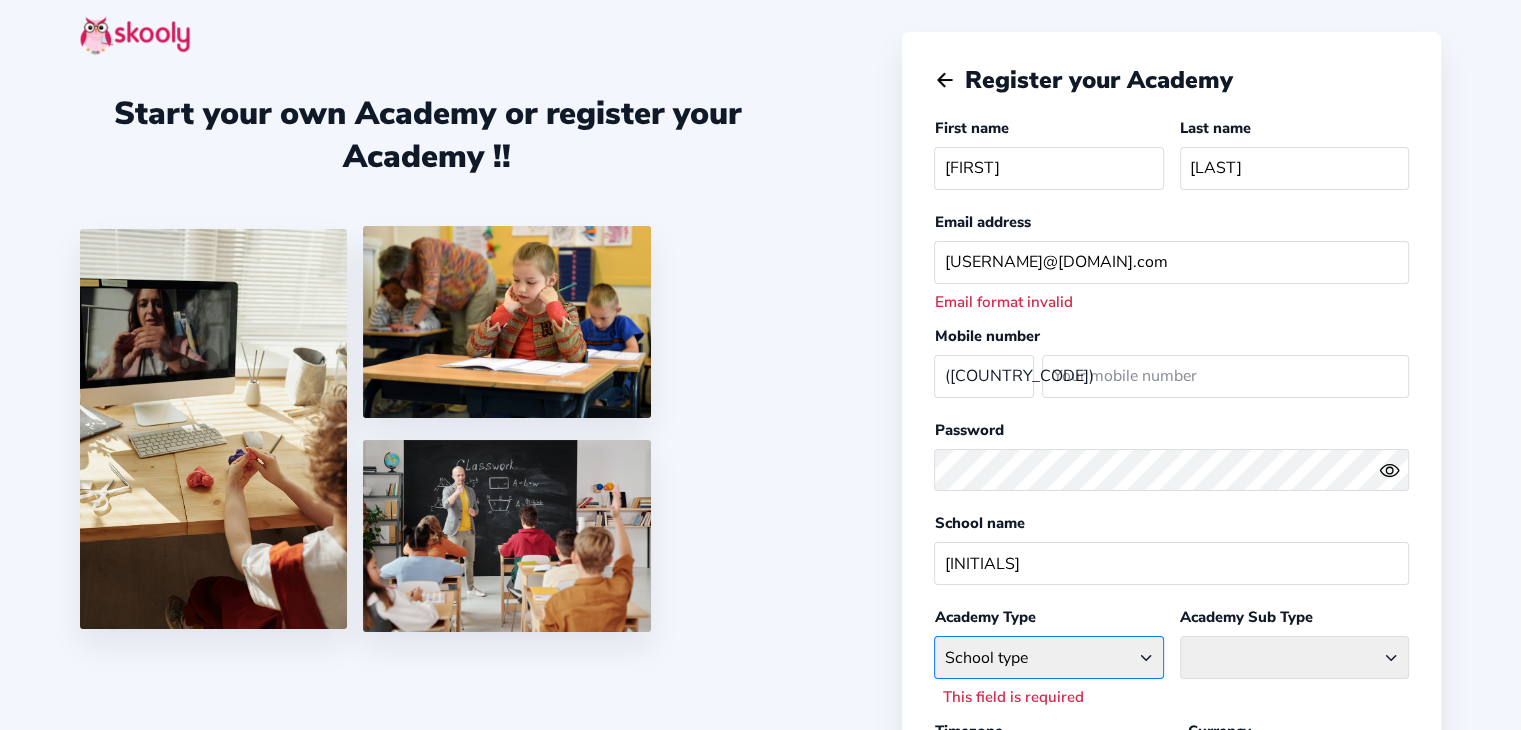 click on "School type Academic Afterschool Arts Dance Homeschool Language Martial Arts Music Sports Wellness" 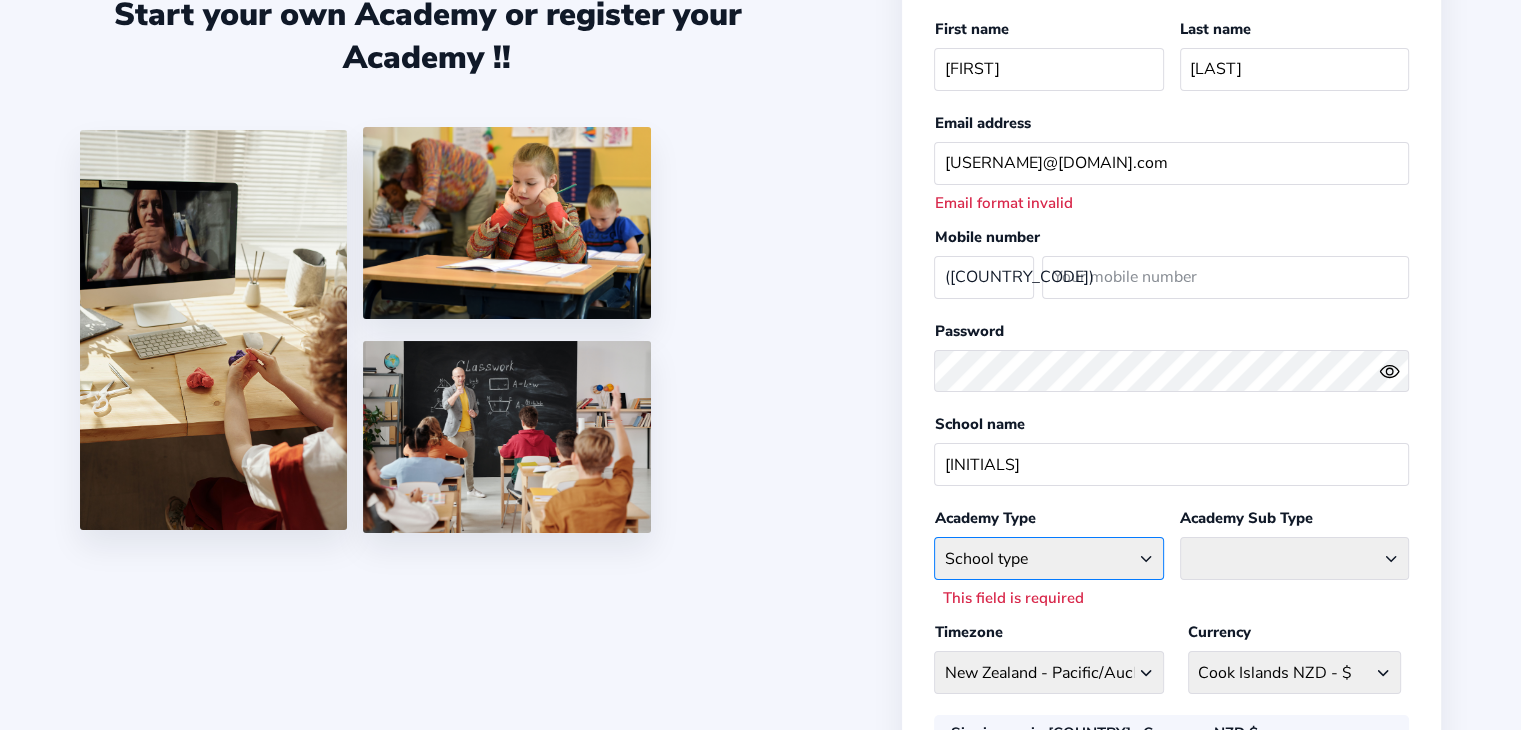 scroll, scrollTop: 102, scrollLeft: 0, axis: vertical 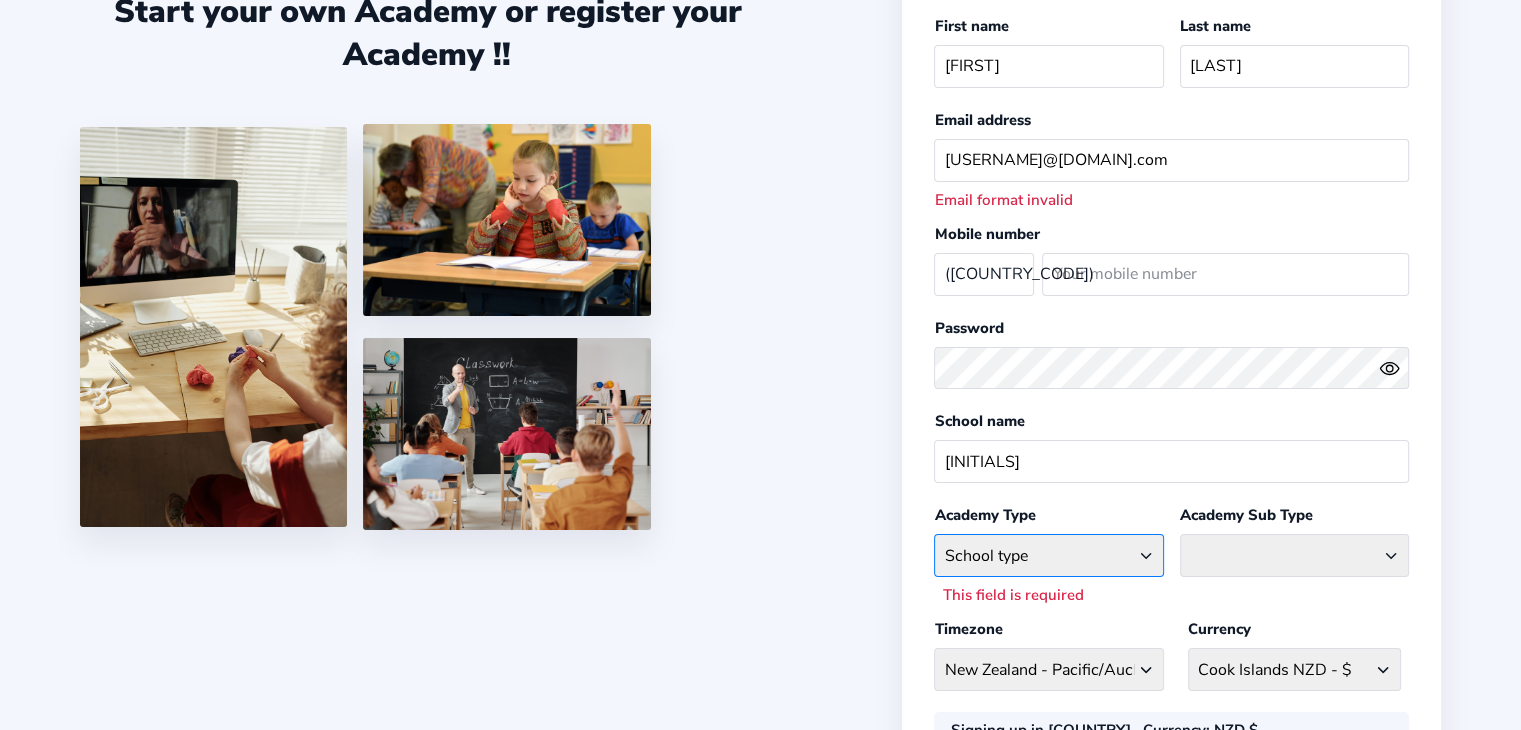 click on "School type Academic Afterschool Arts Dance Homeschool Language Martial Arts Music Sports Wellness" 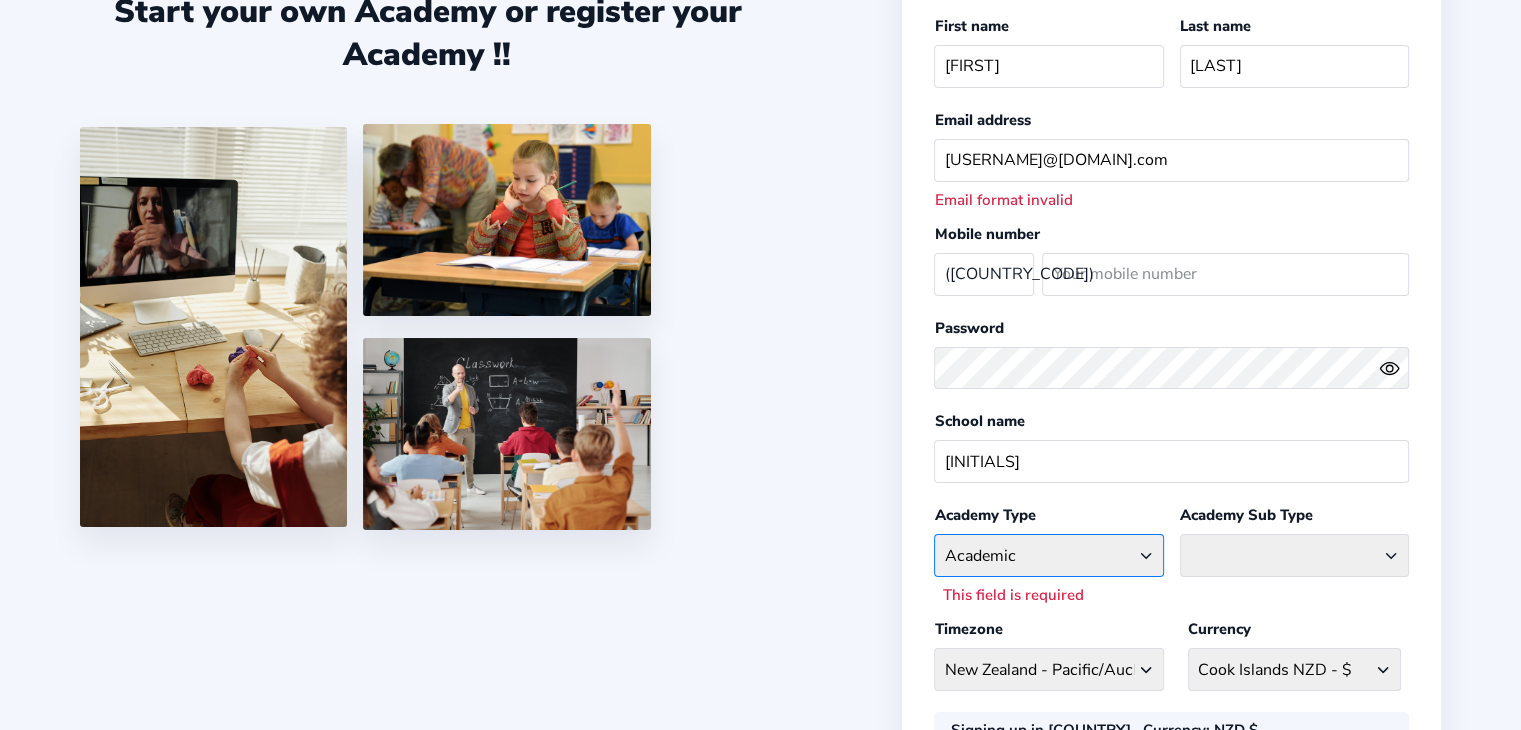click on "School type Academic Afterschool Arts Dance Homeschool Language Martial Arts Music Sports Wellness" 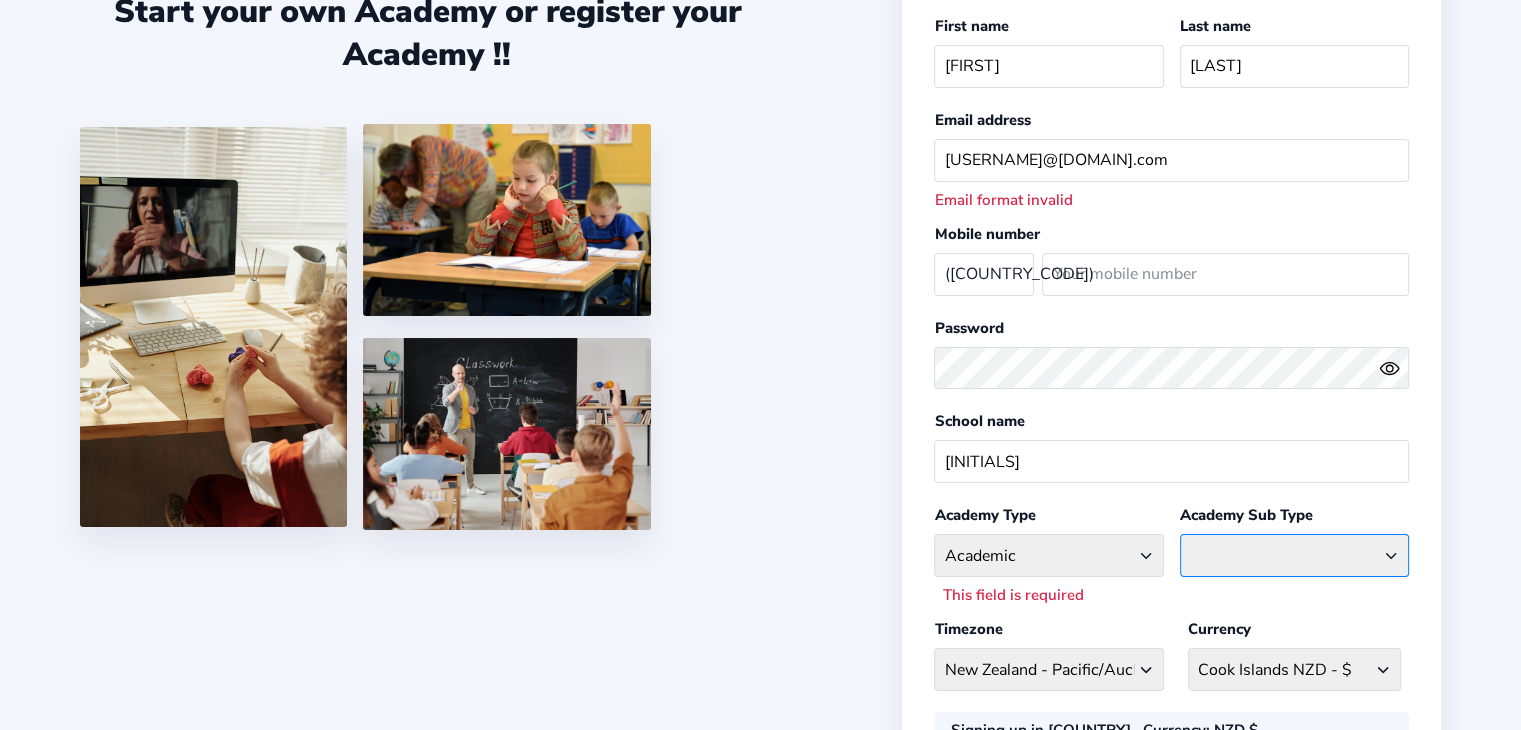 click on "Coaching Classes  Enrichment Centre  General Academy  Kumaon Centre  Math Centre  Robotics  STEM  Tuition Centre" 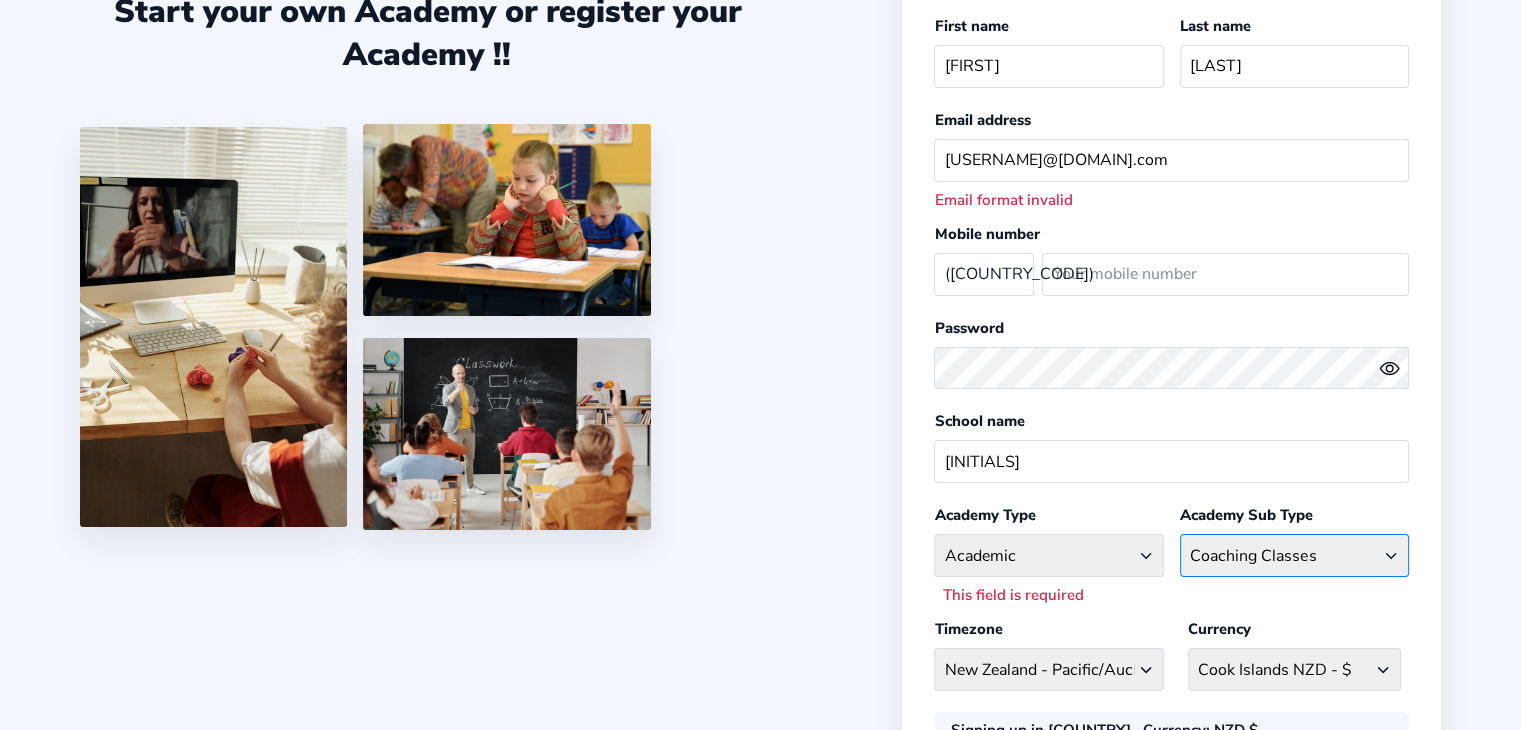 click on "Coaching Classes  Enrichment Centre  General Academy  Kumaon Centre  Math Centre  Robotics  STEM  Tuition Centre" 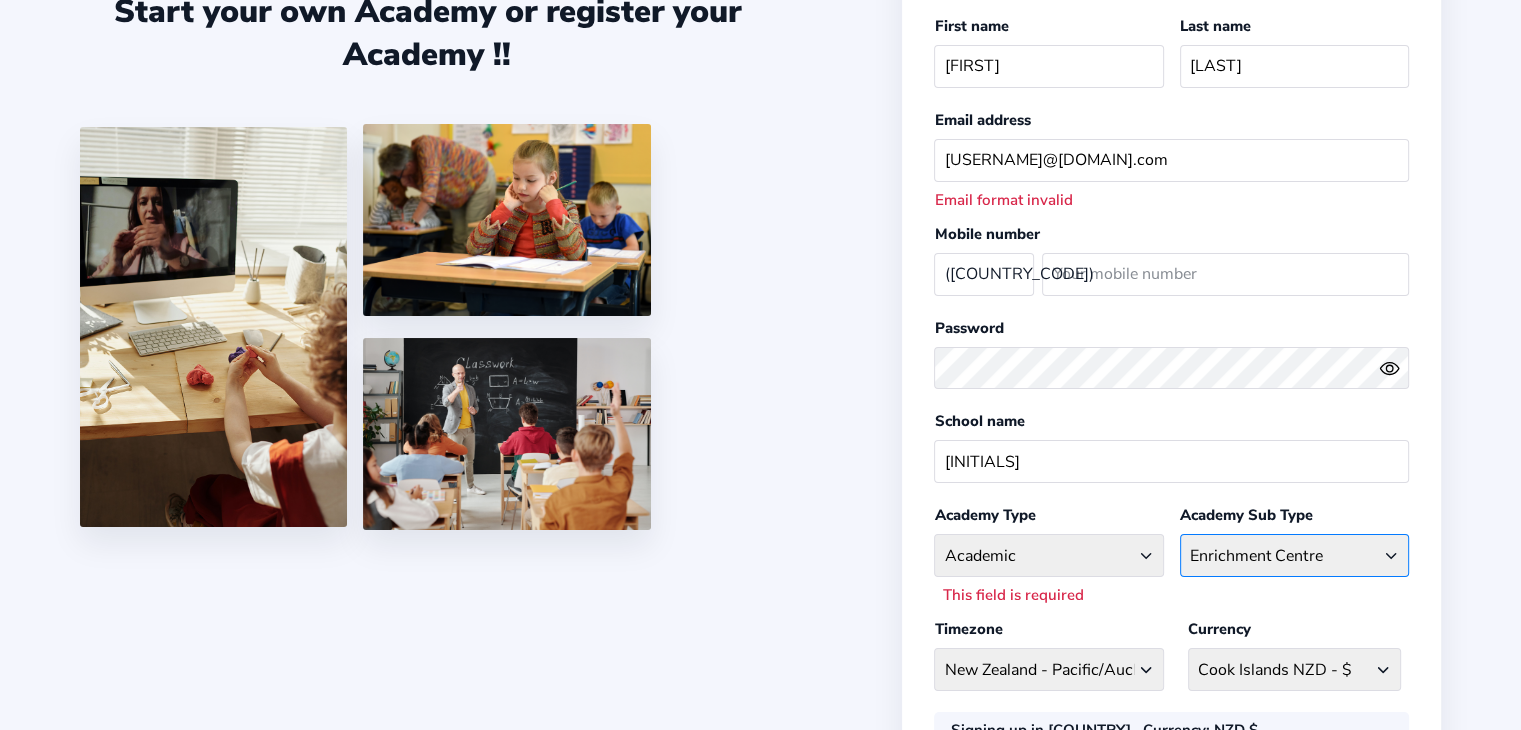 click on "Coaching Classes  Enrichment Centre  General Academy  Kumaon Centre  Math Centre  Robotics  STEM  Tuition Centre" 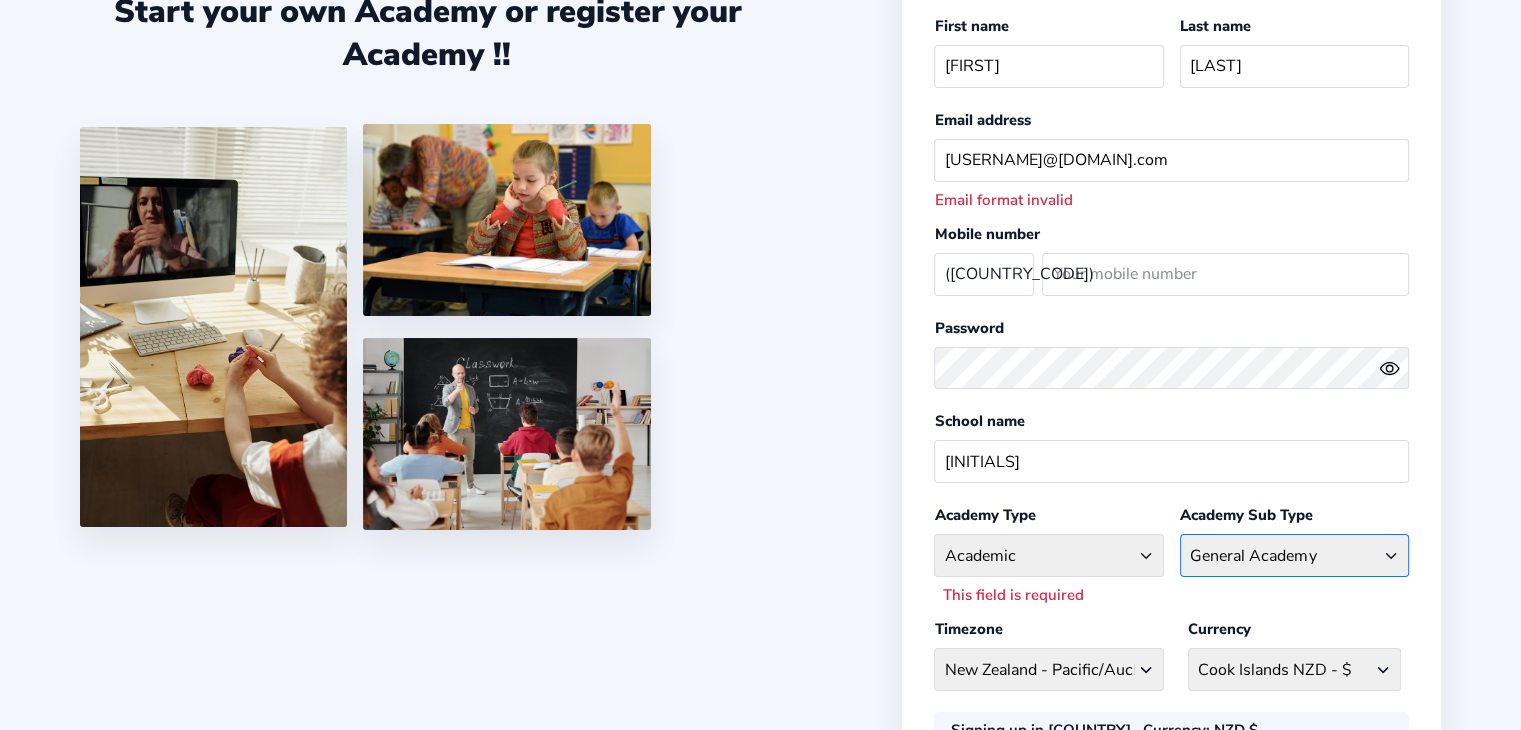 click on "Coaching Classes  Enrichment Centre  General Academy  Kumaon Centre  Math Centre  Robotics  STEM  Tuition Centre" 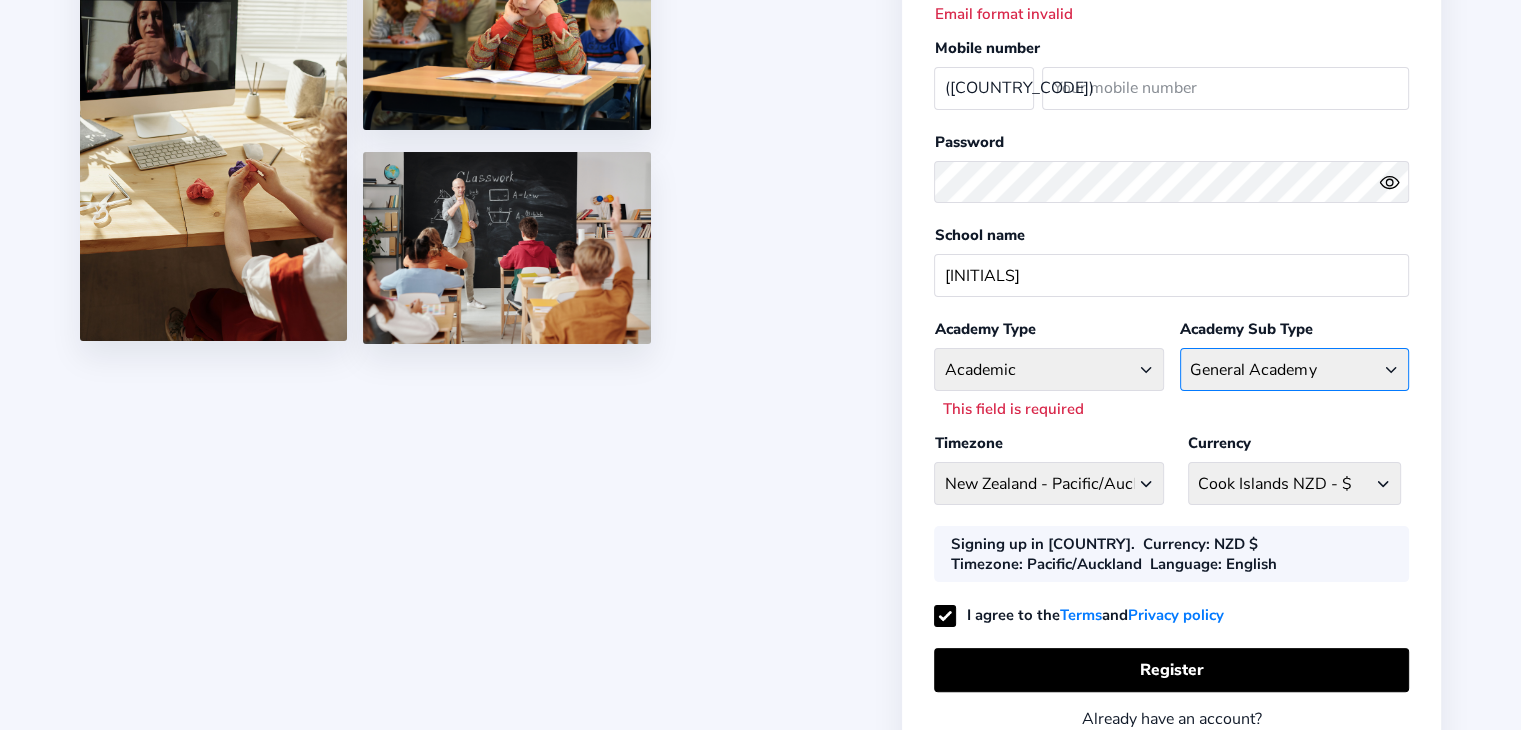 scroll, scrollTop: 290, scrollLeft: 0, axis: vertical 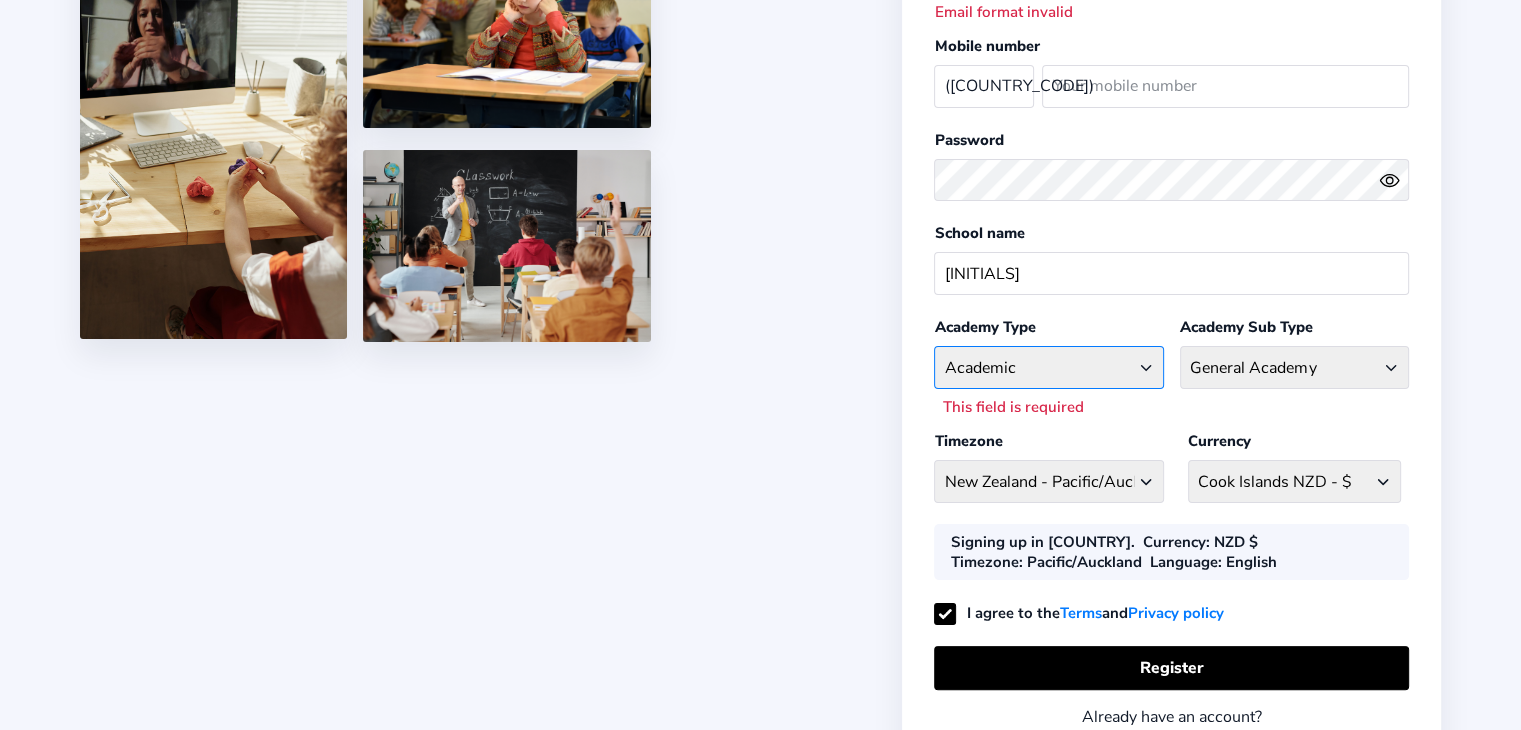 click on "School type Academic Afterschool Arts Dance Homeschool Language Martial Arts Music Sports Wellness" 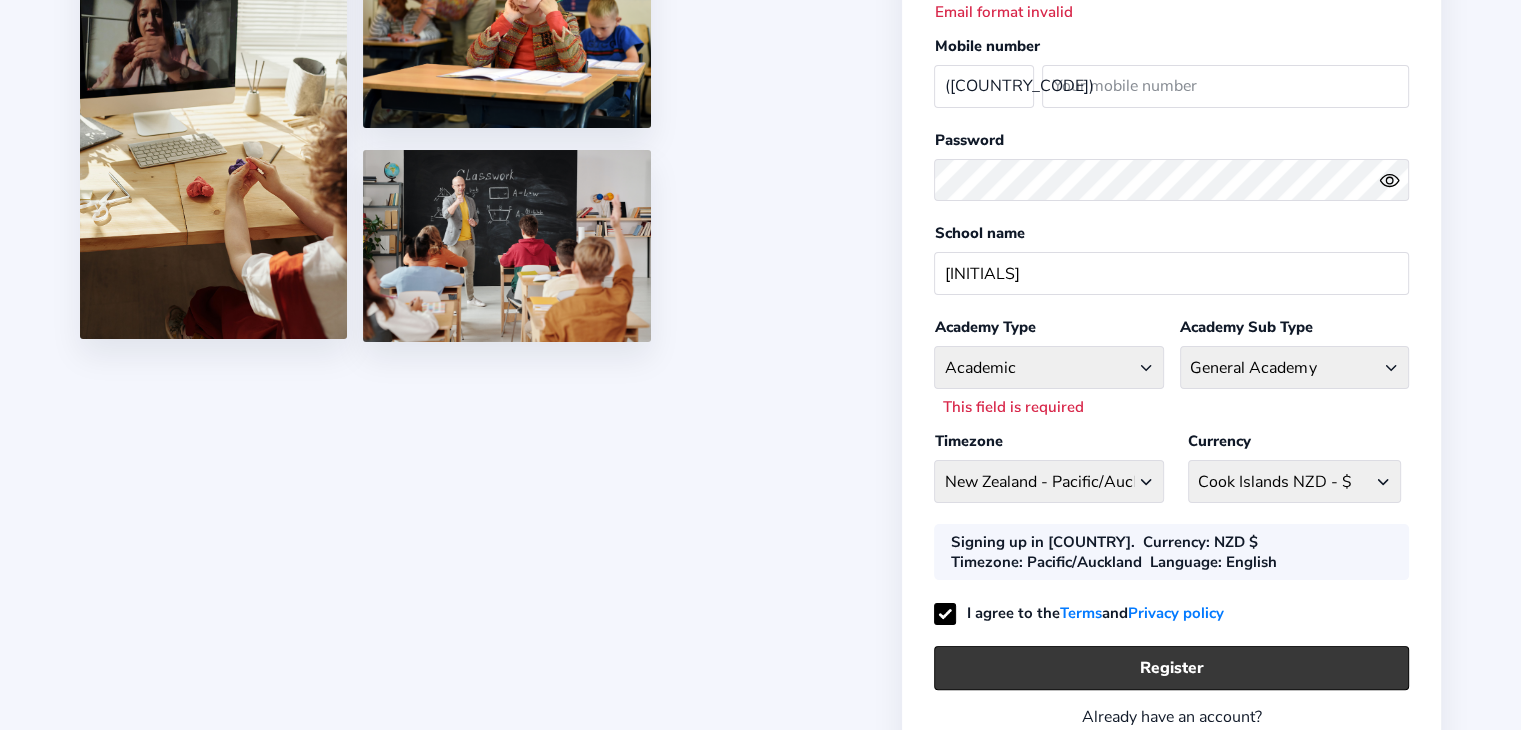 click on "Register" 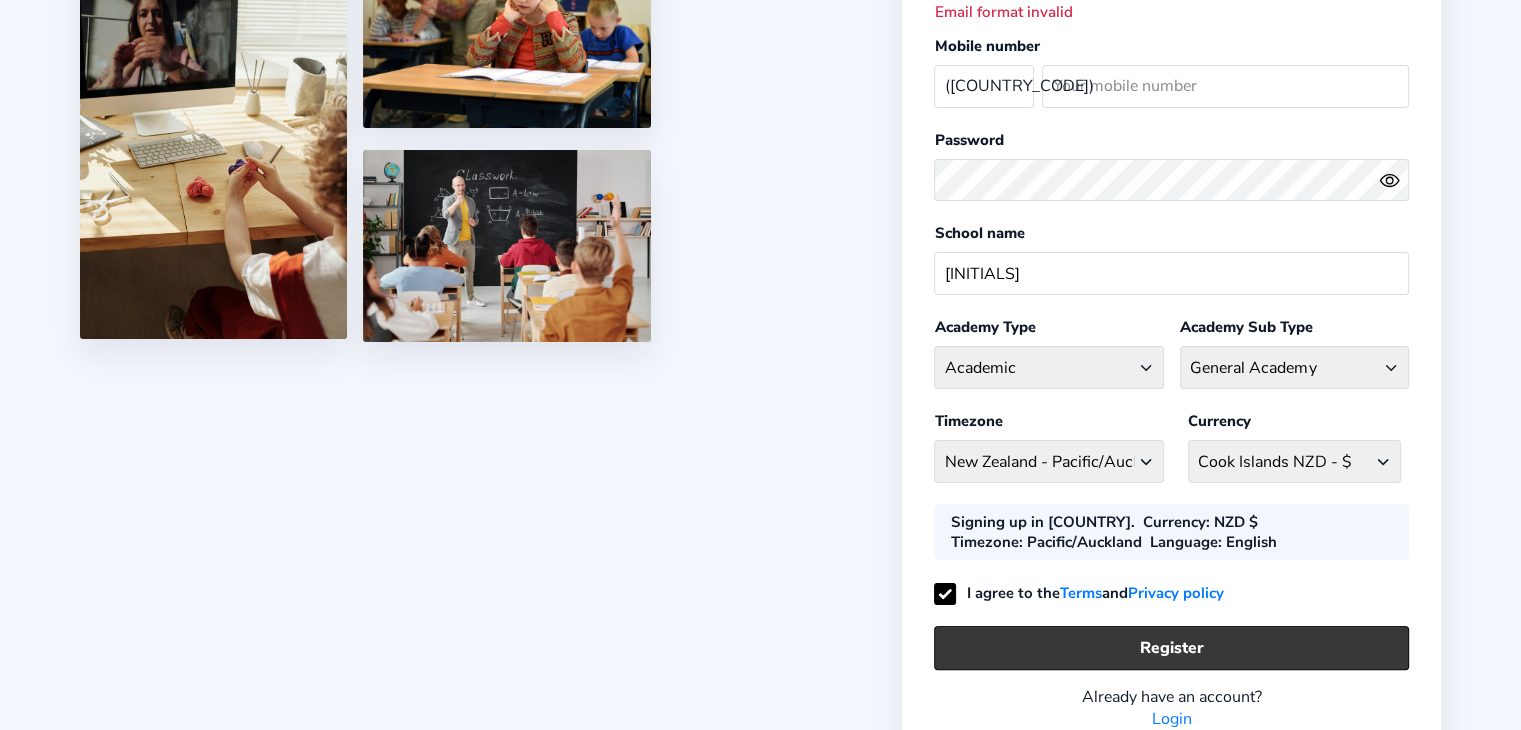 click on "Register" 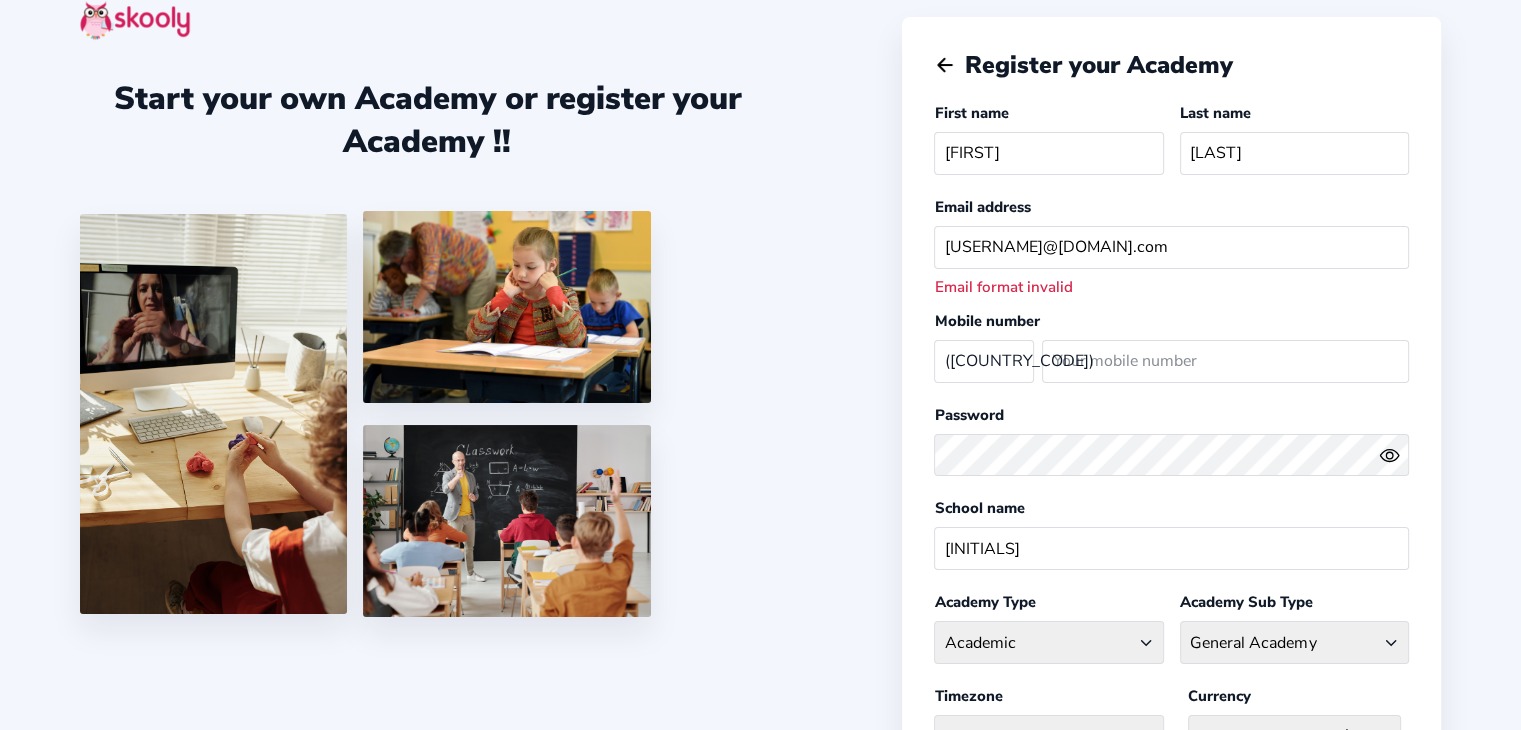 scroll, scrollTop: 12, scrollLeft: 0, axis: vertical 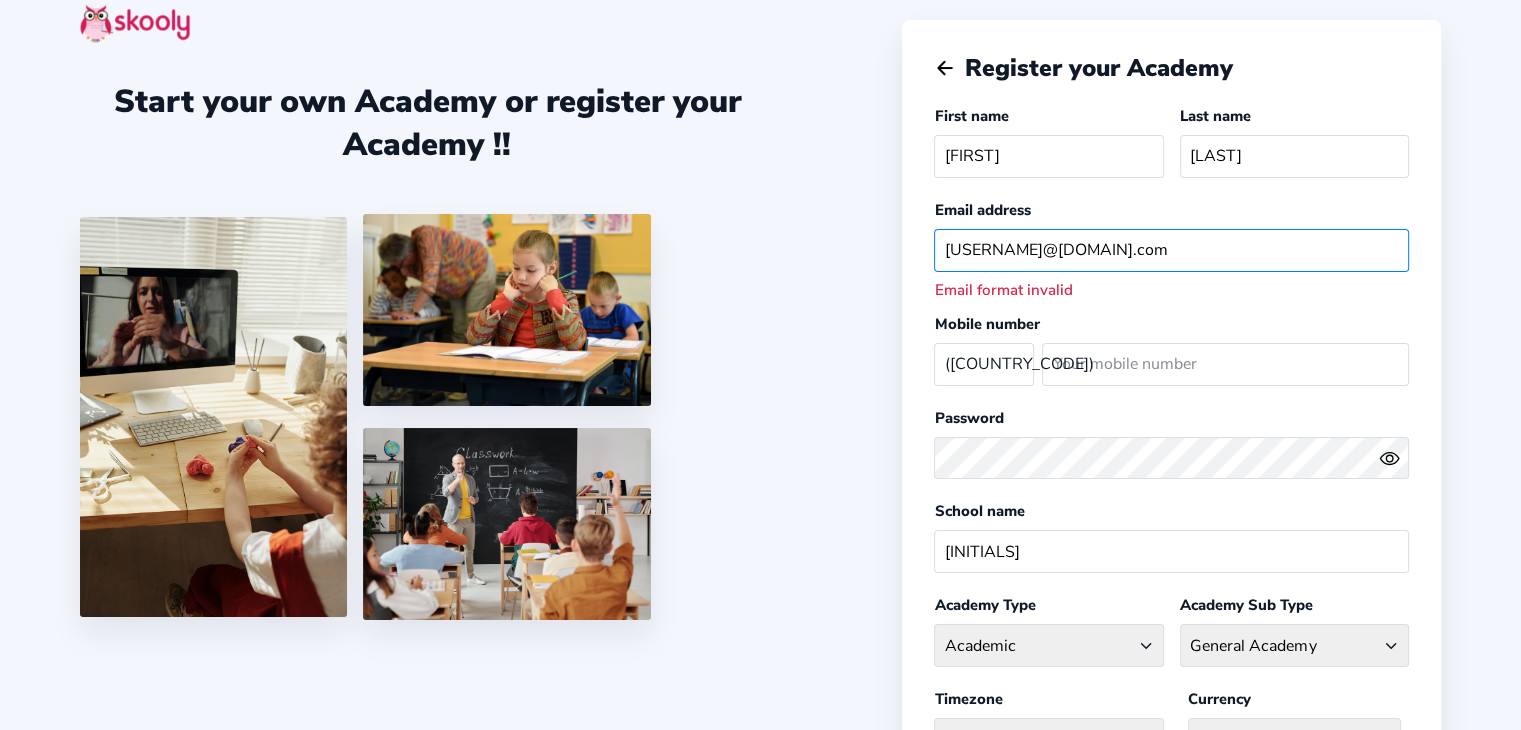 click on "[USERNAME]@[DOMAIN].com" 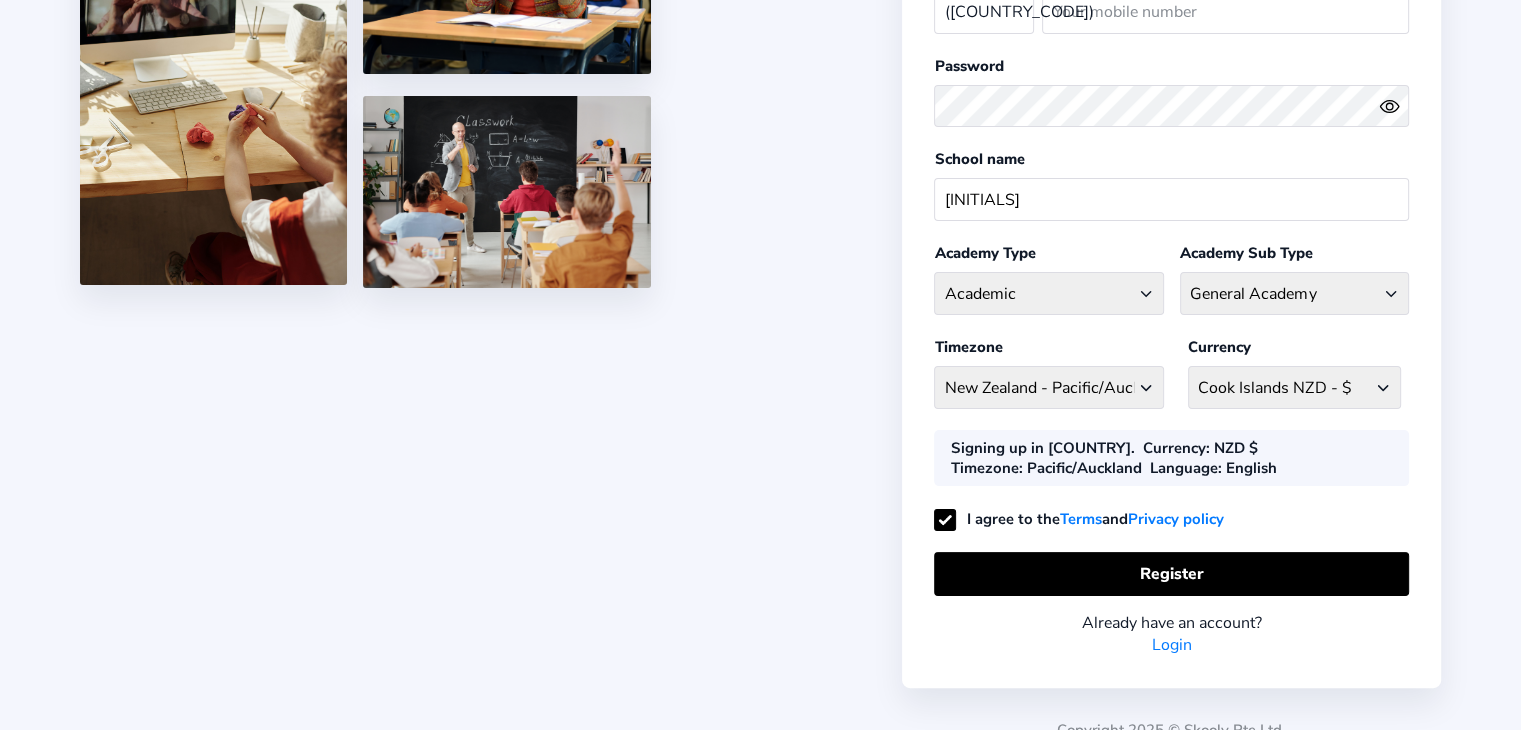 scroll, scrollTop: 364, scrollLeft: 0, axis: vertical 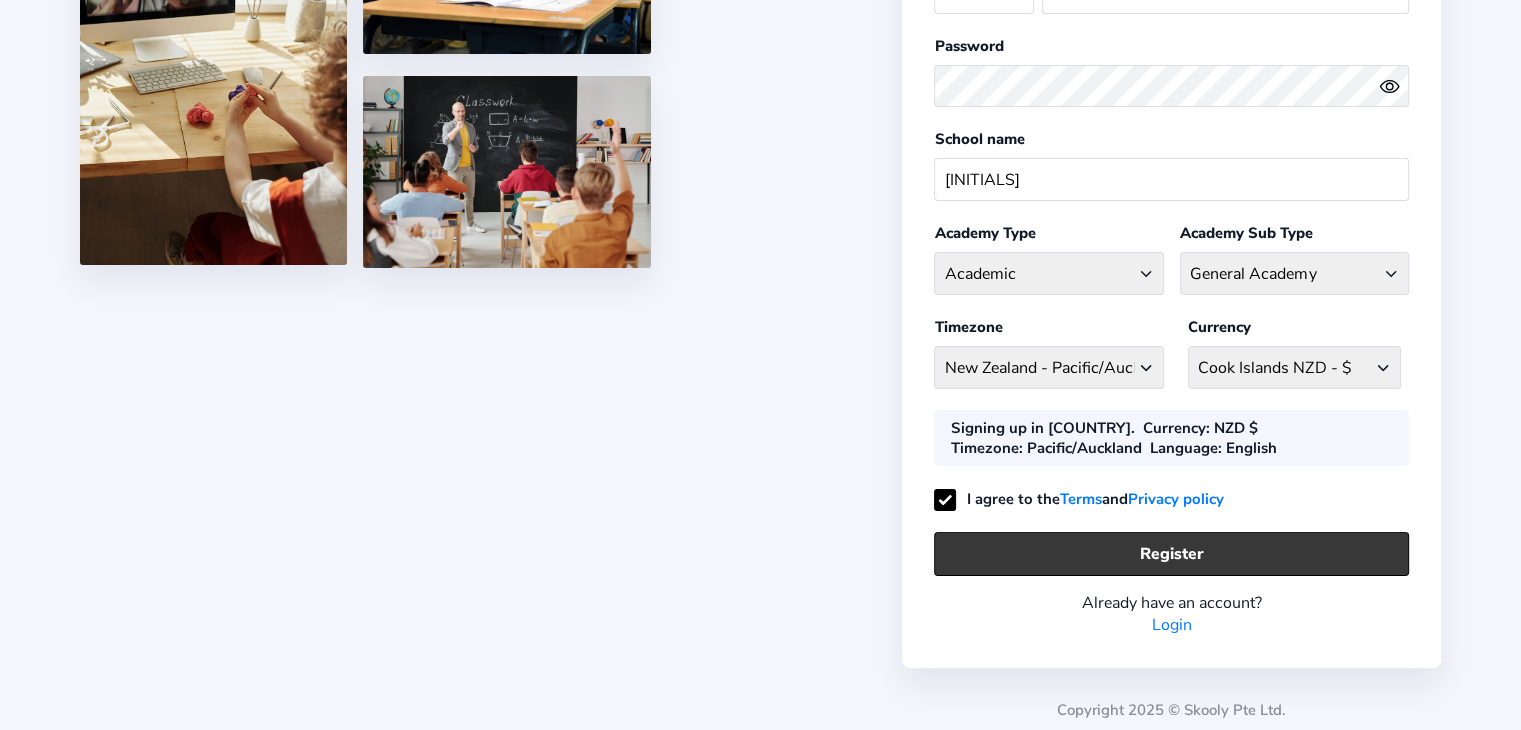 type on "[USERNAME]@[DOMAIN].com" 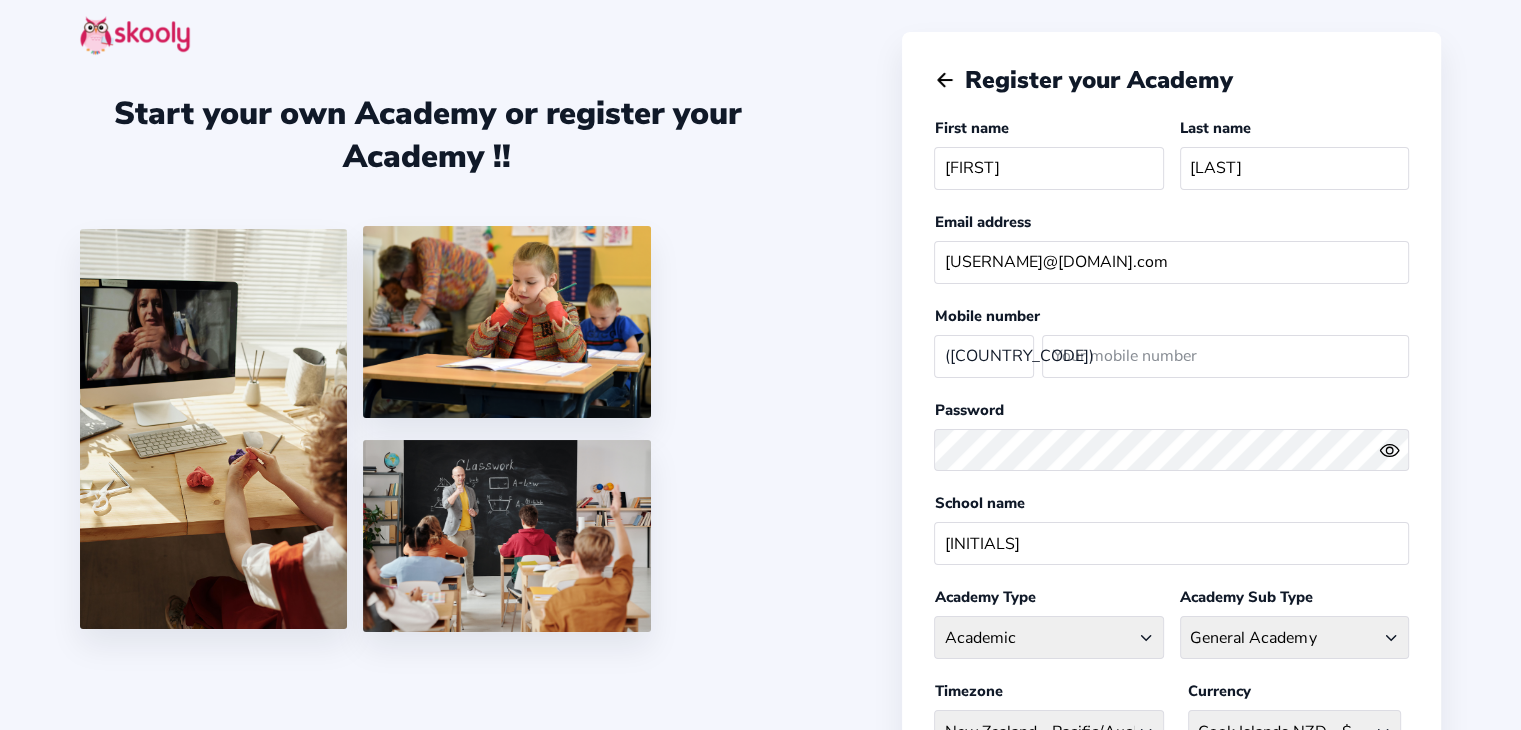 scroll, scrollTop: 364, scrollLeft: 0, axis: vertical 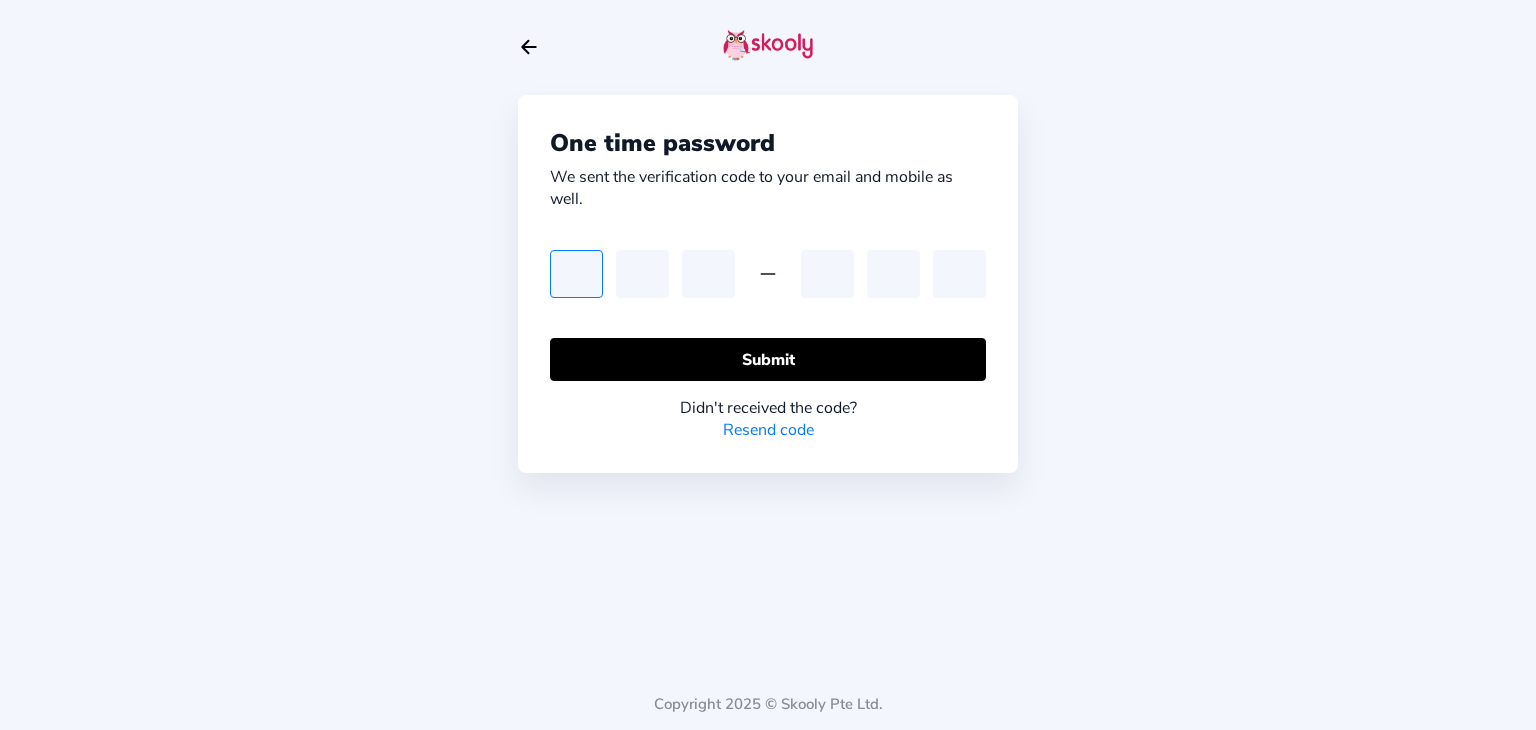 click 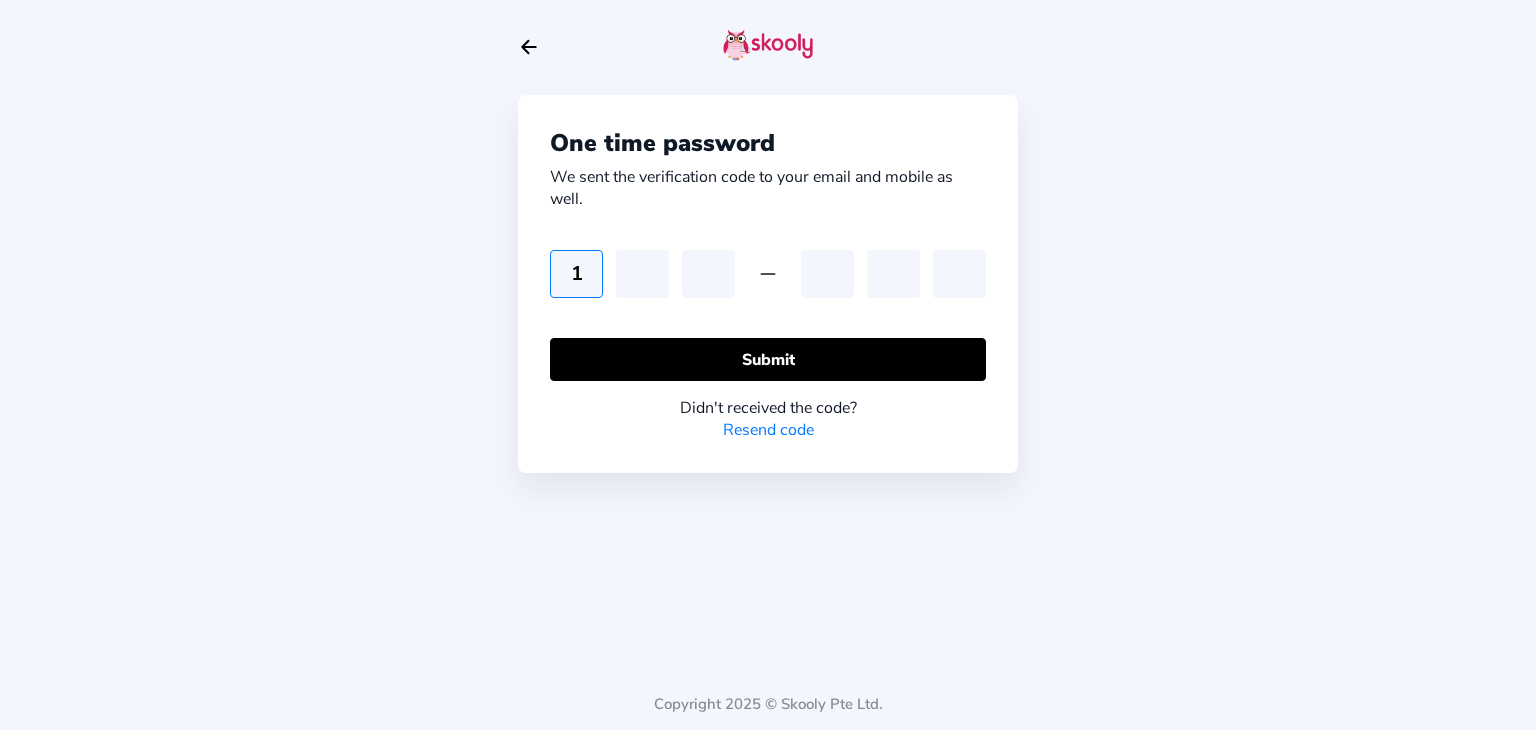 click on "1" 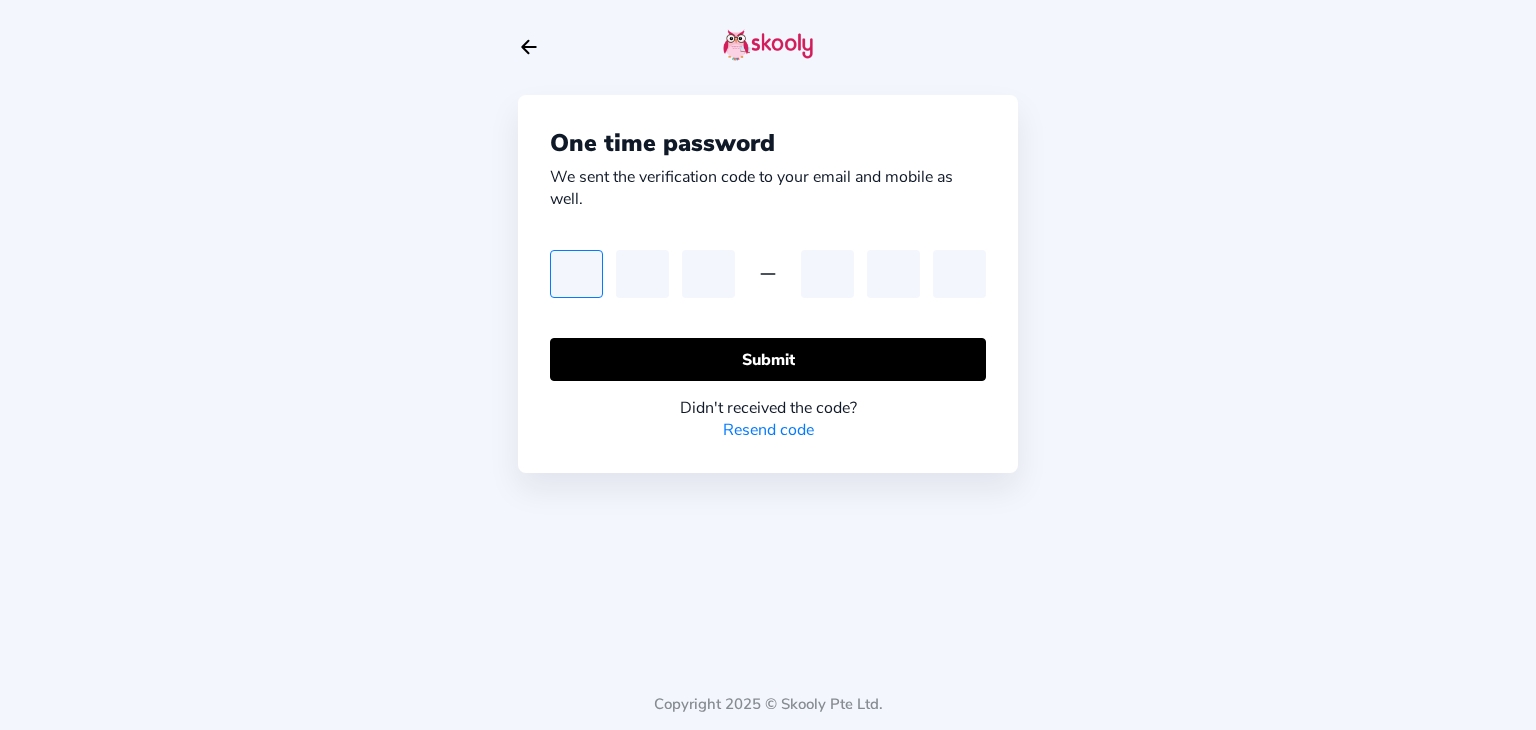 type on "1" 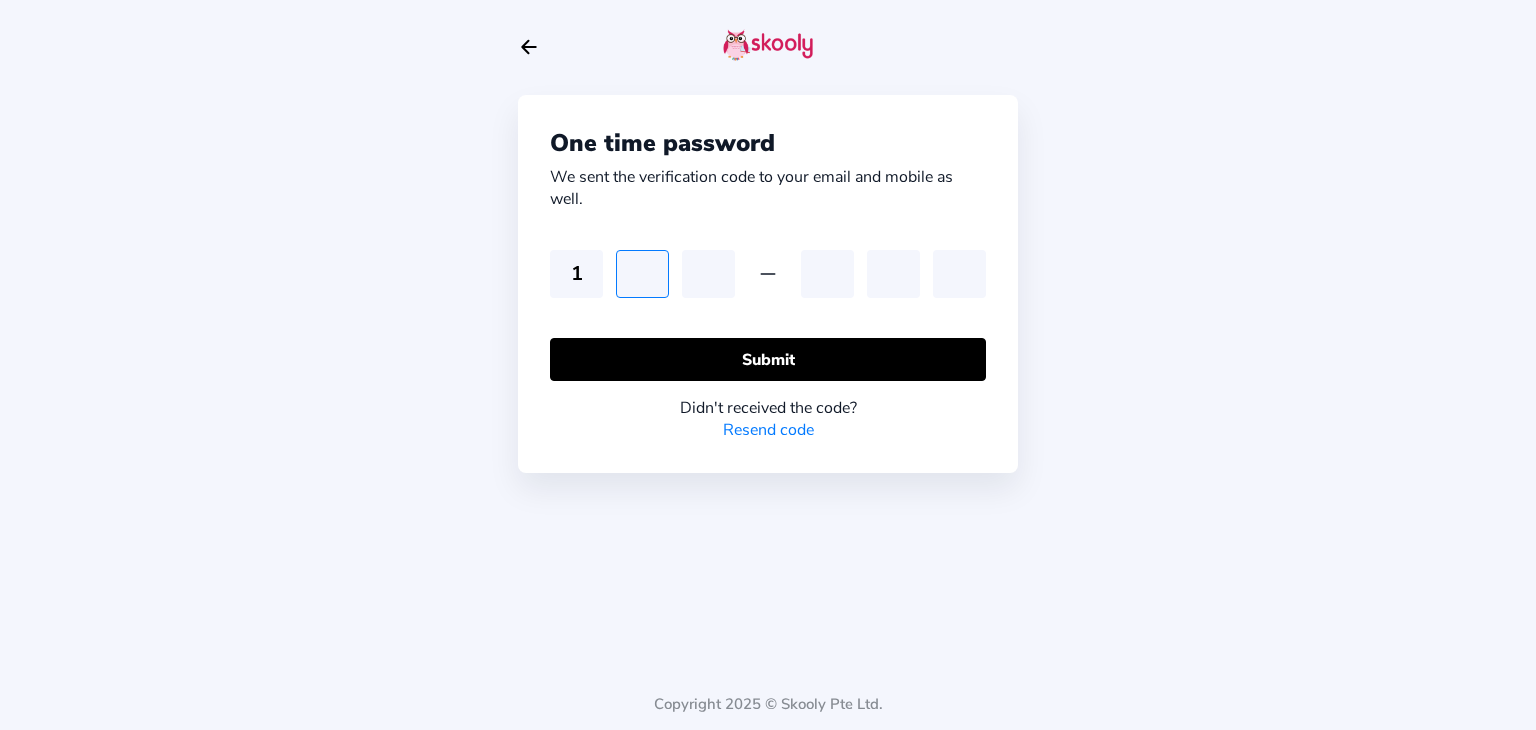type on "6" 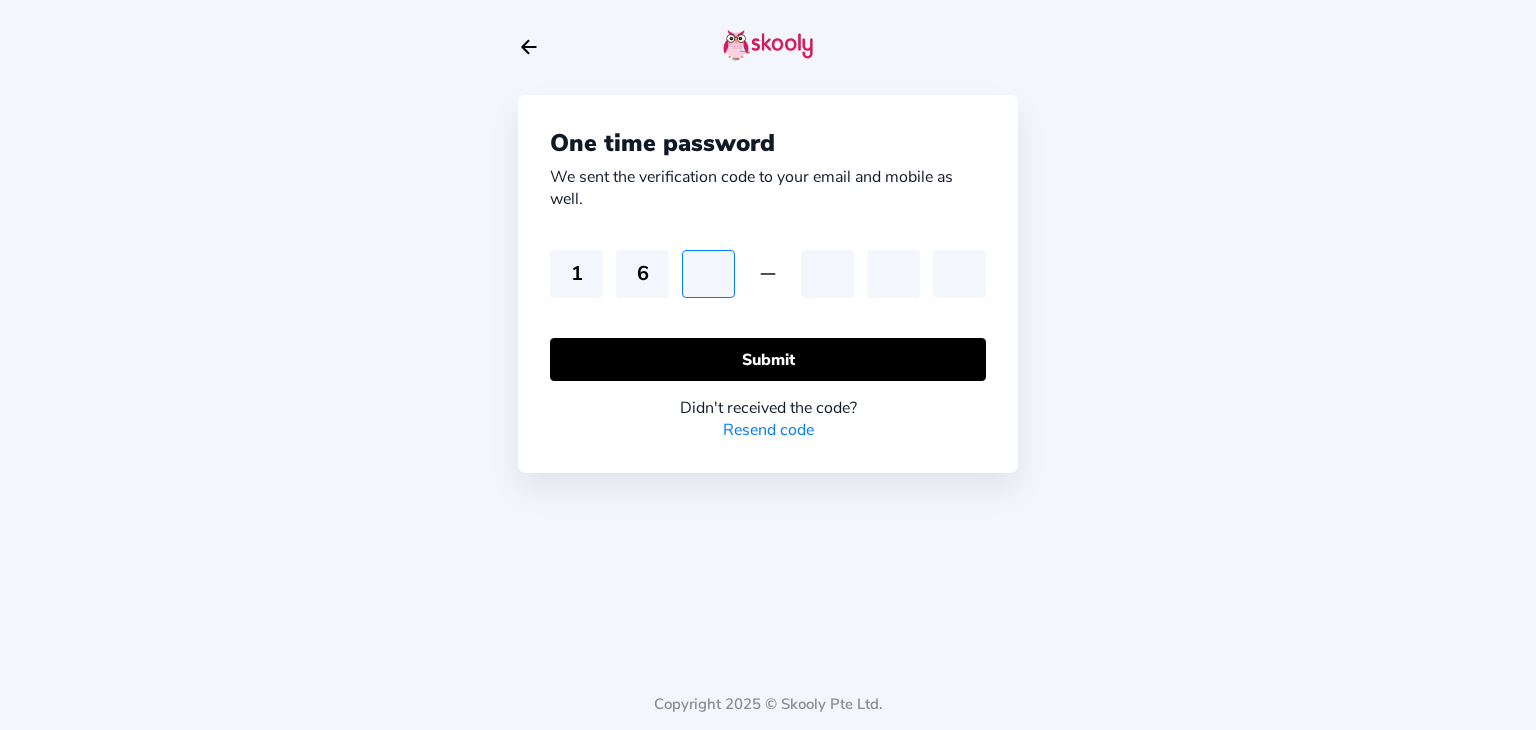 type on "3" 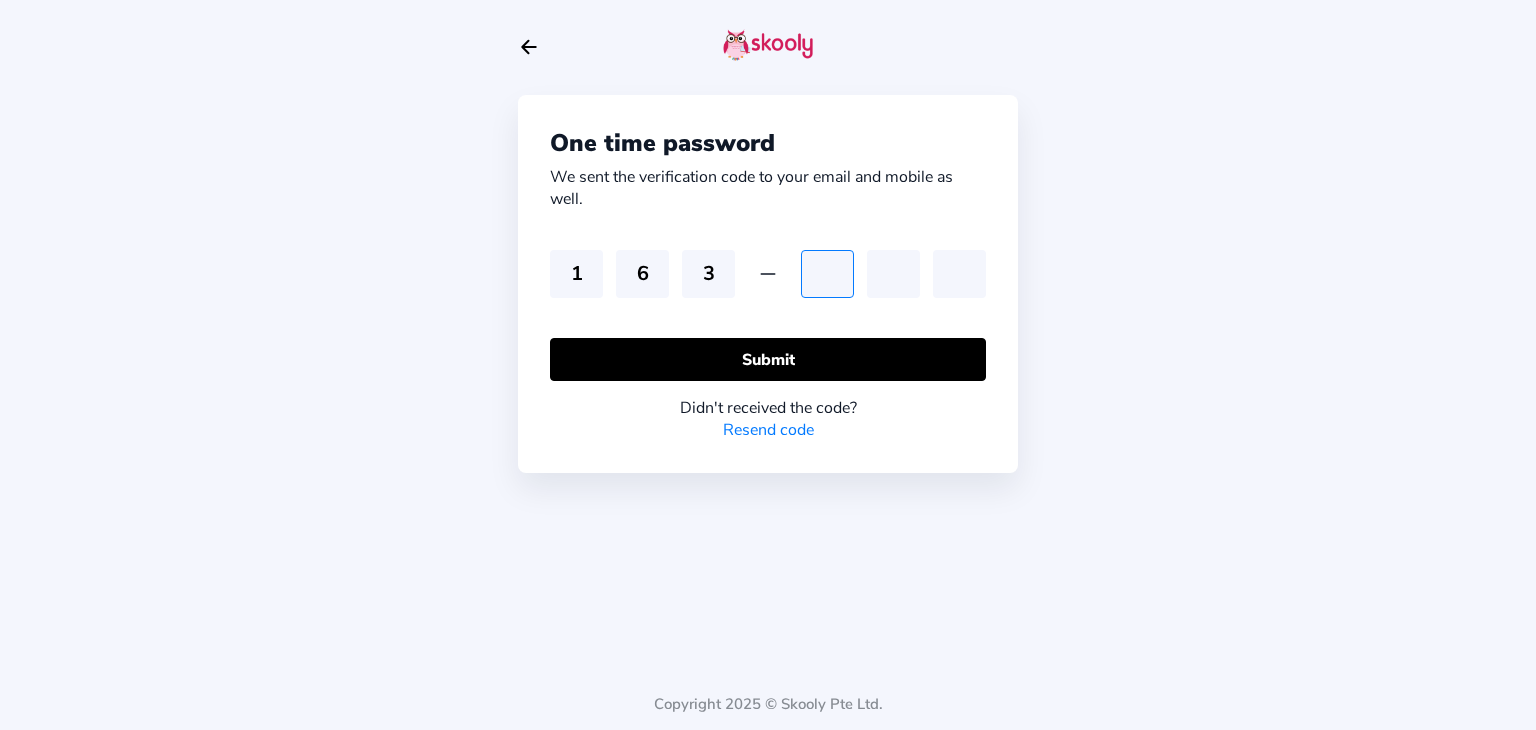 type on "8" 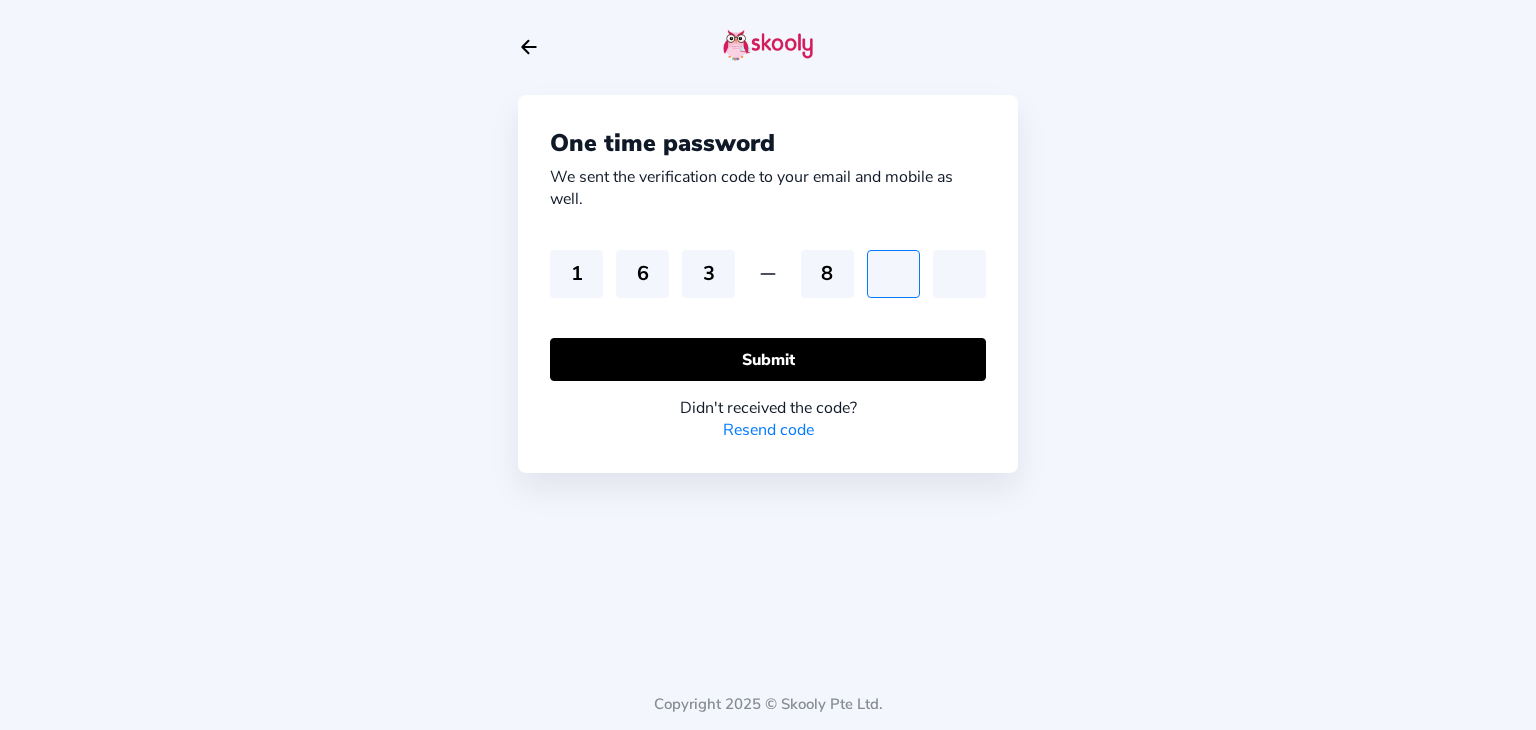 type on "9" 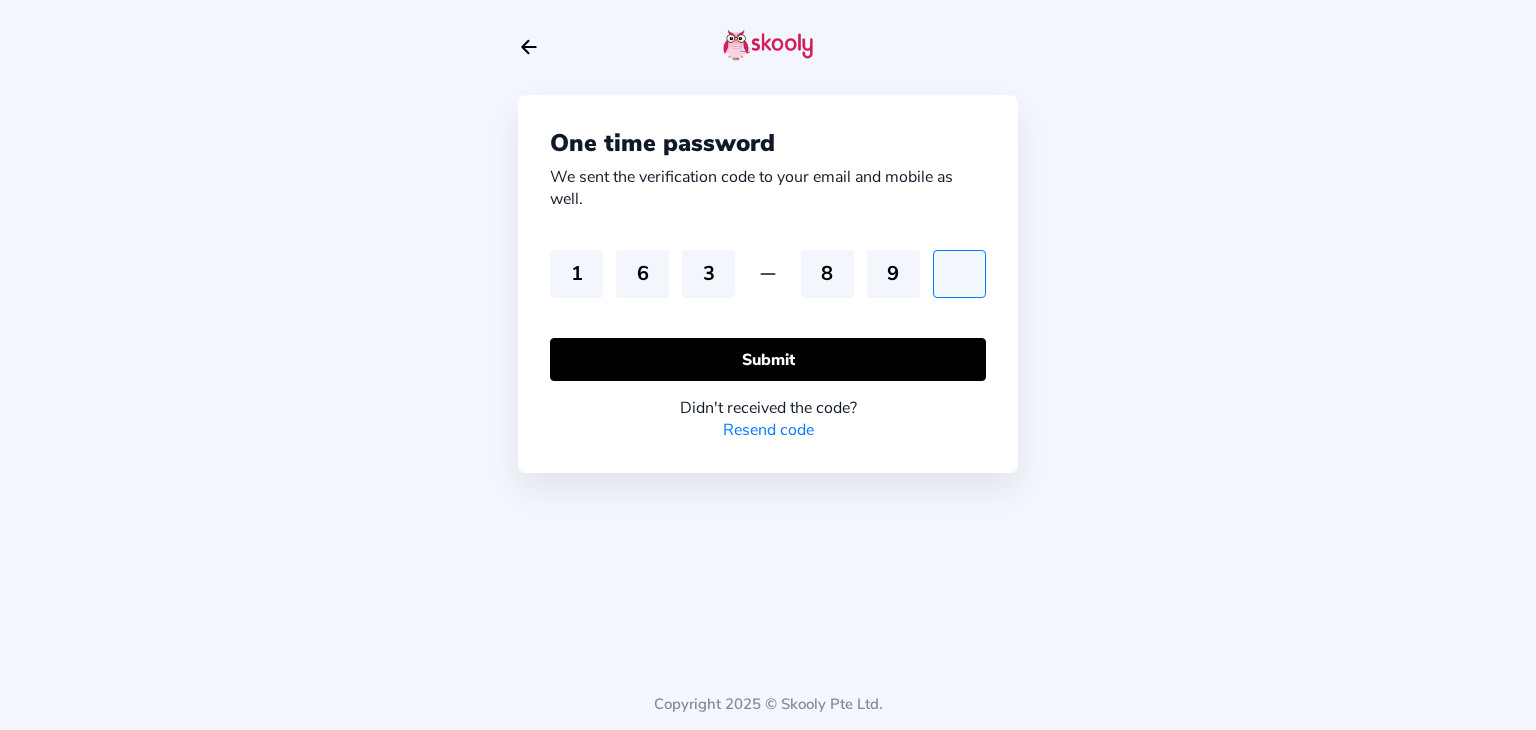 type on "6" 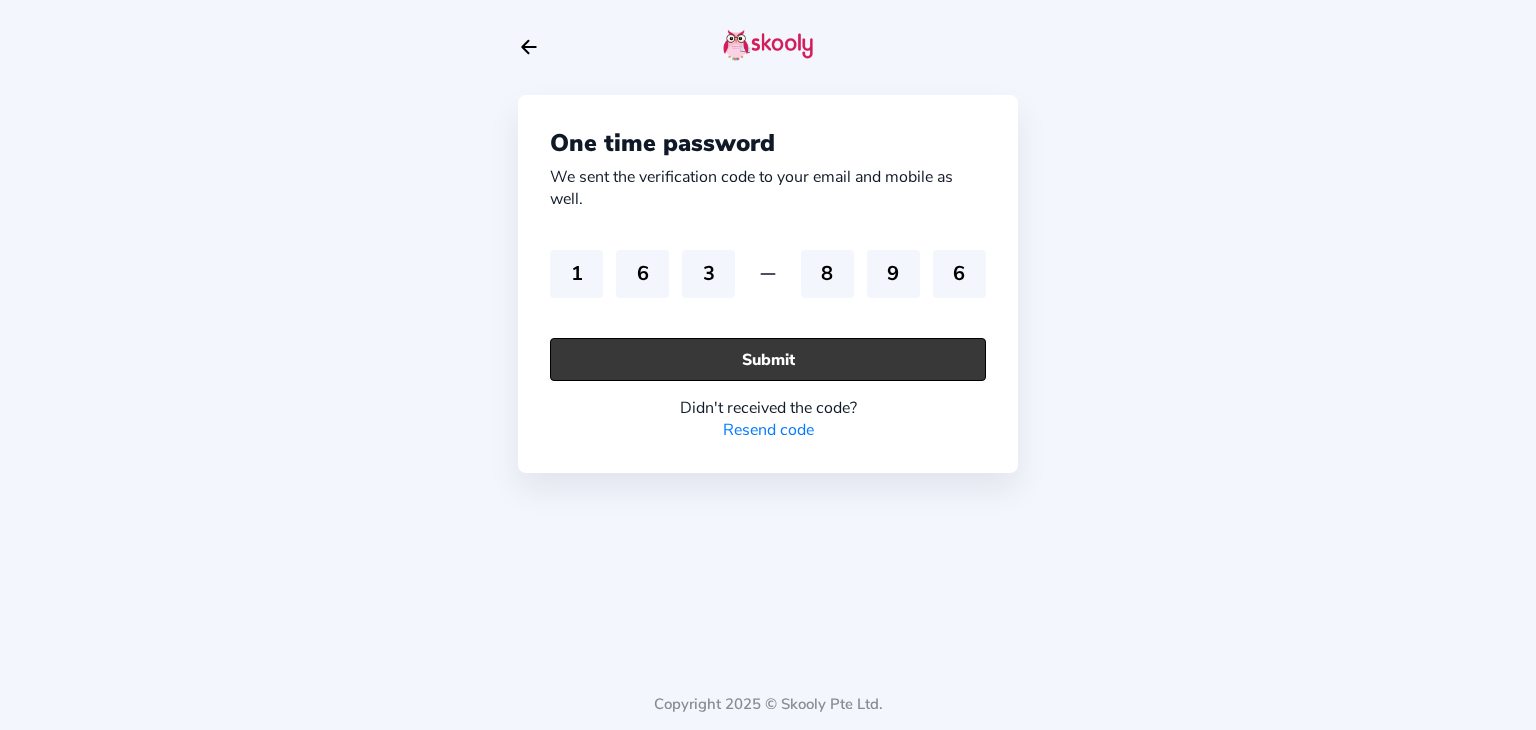 click on "Submit" 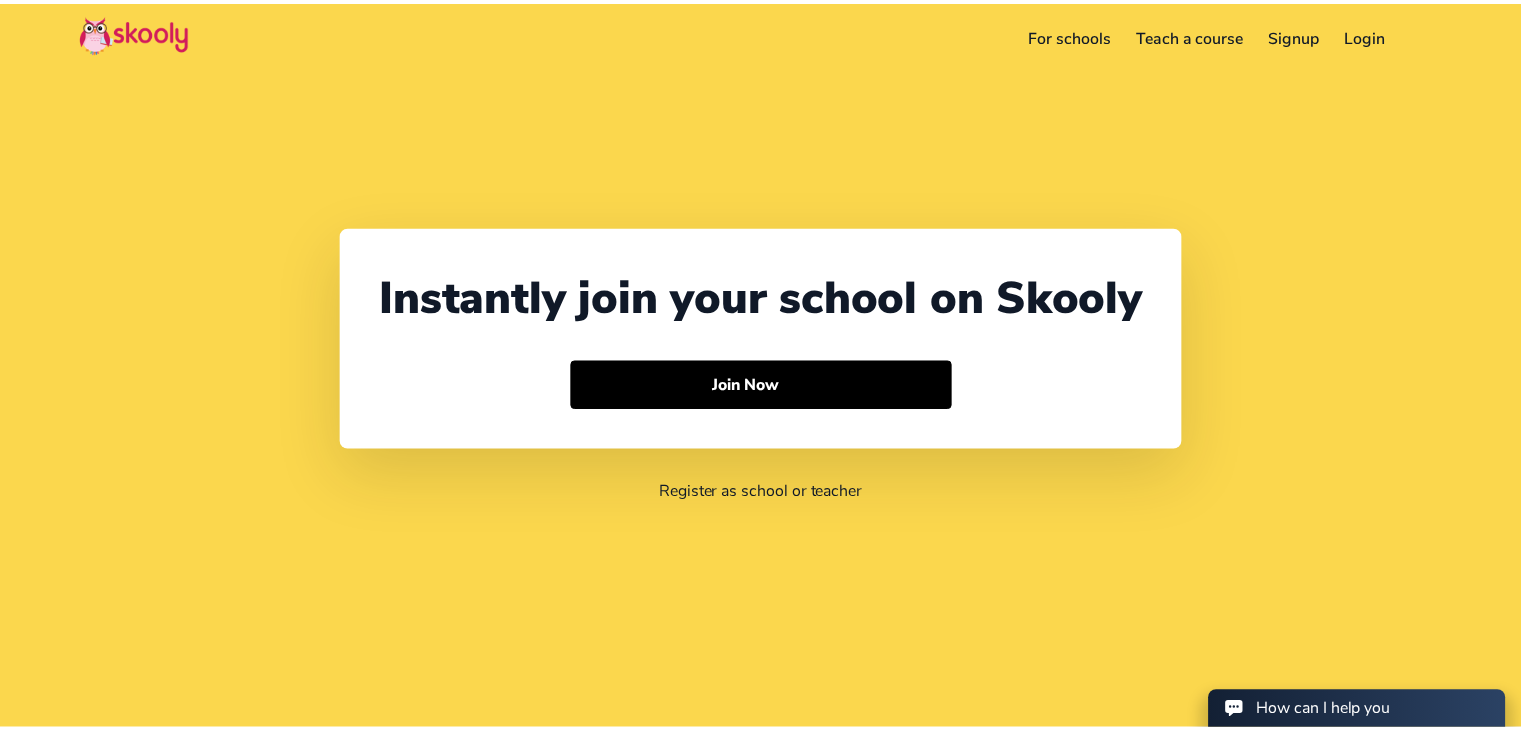 scroll, scrollTop: 0, scrollLeft: 0, axis: both 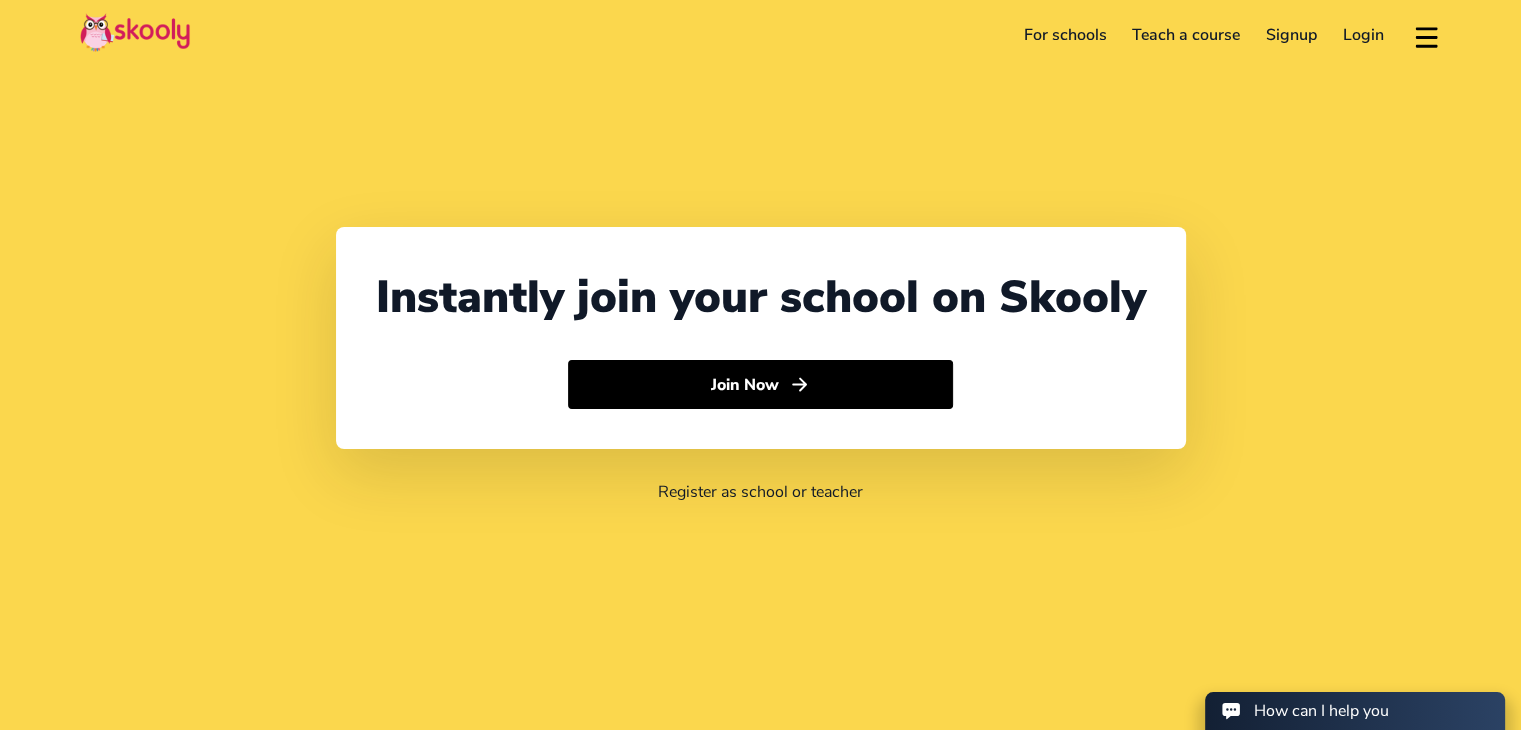 select on "64" 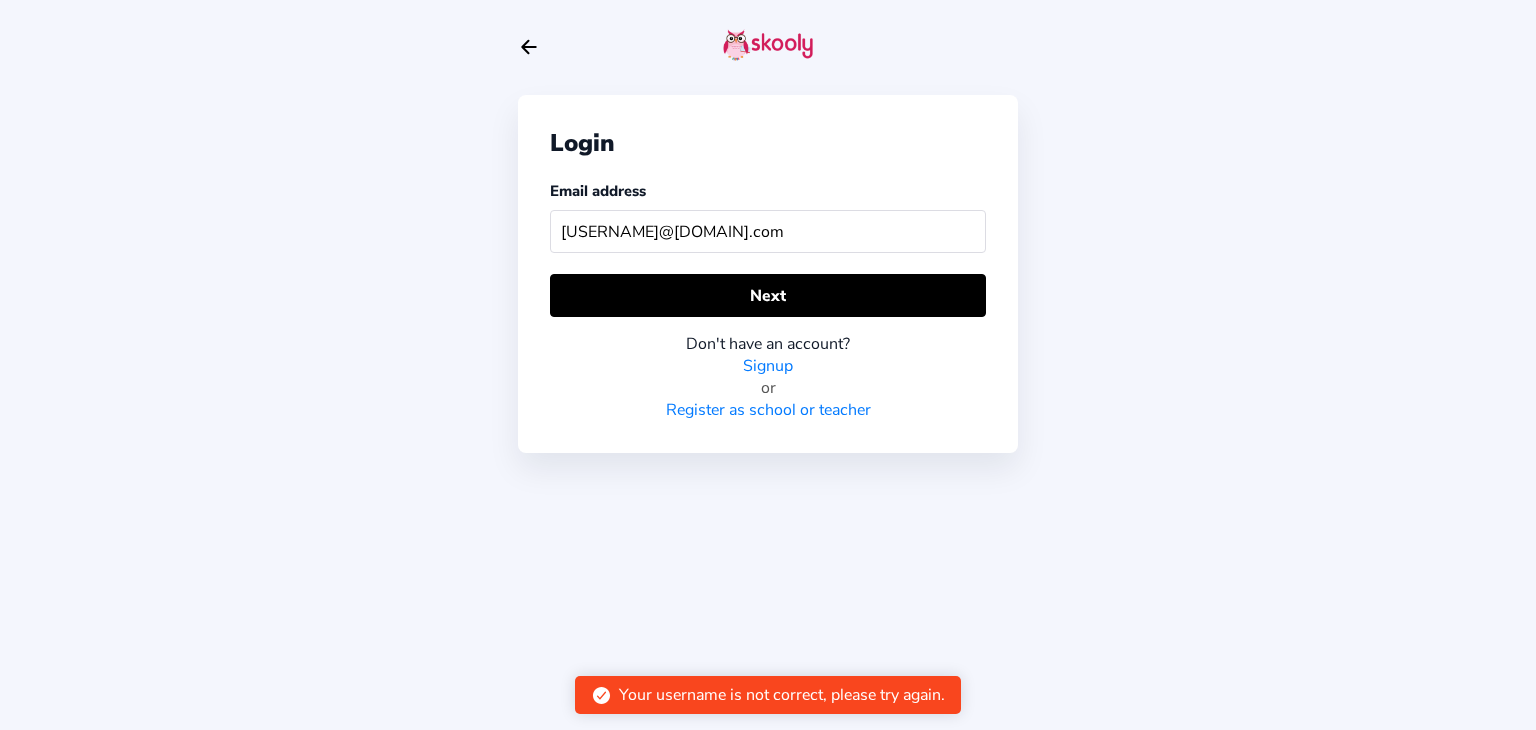 type on "smani.mhjc@gmail.com" 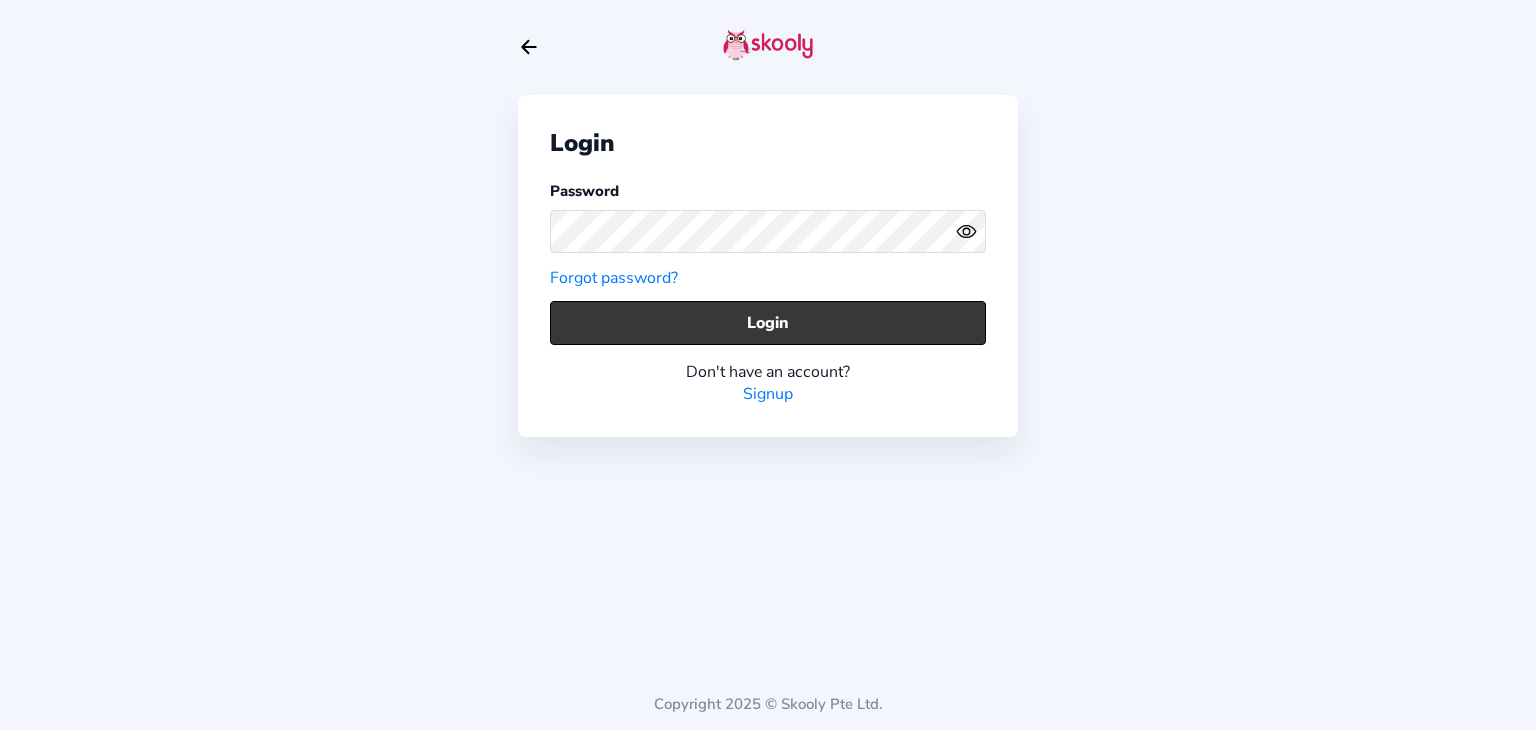 click on "Login" 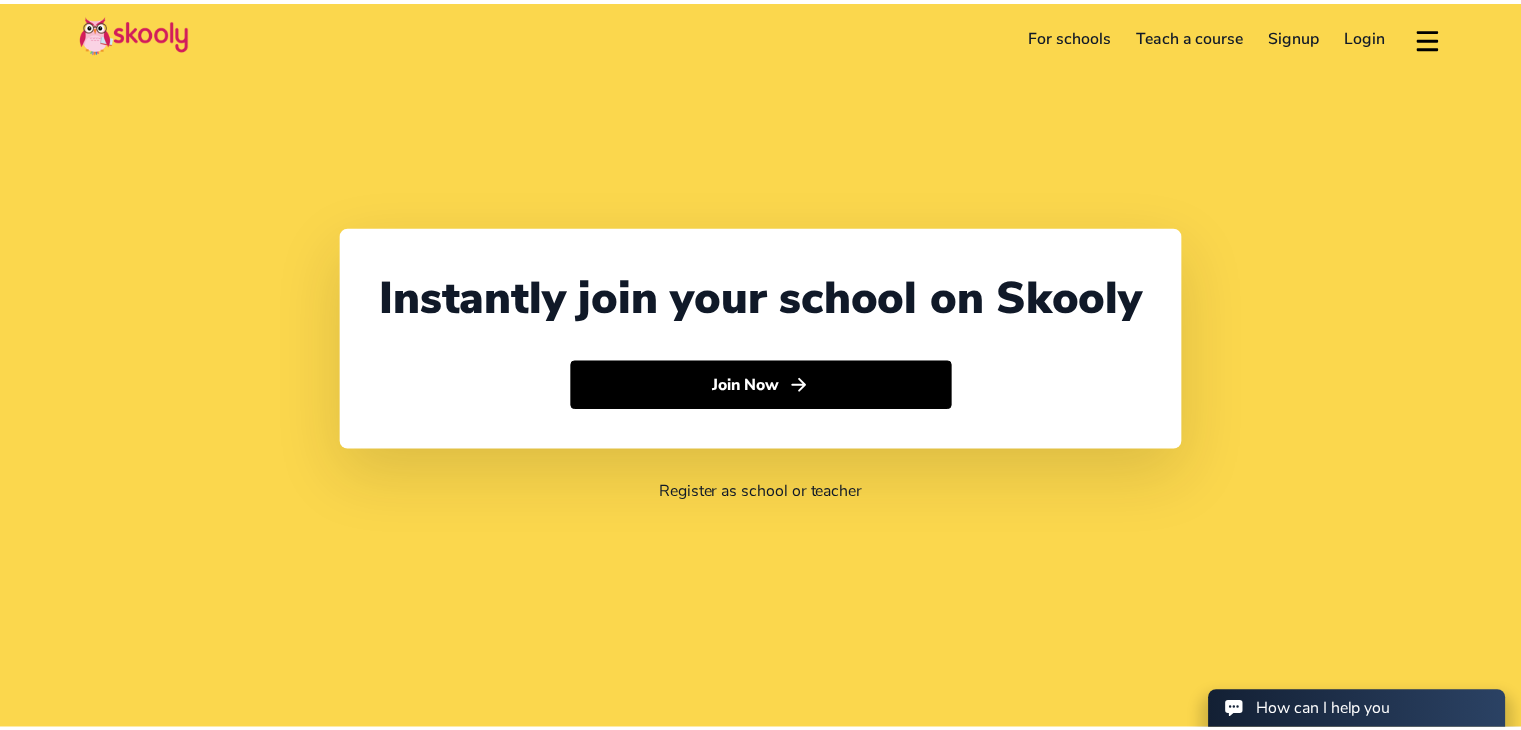 scroll, scrollTop: 0, scrollLeft: 0, axis: both 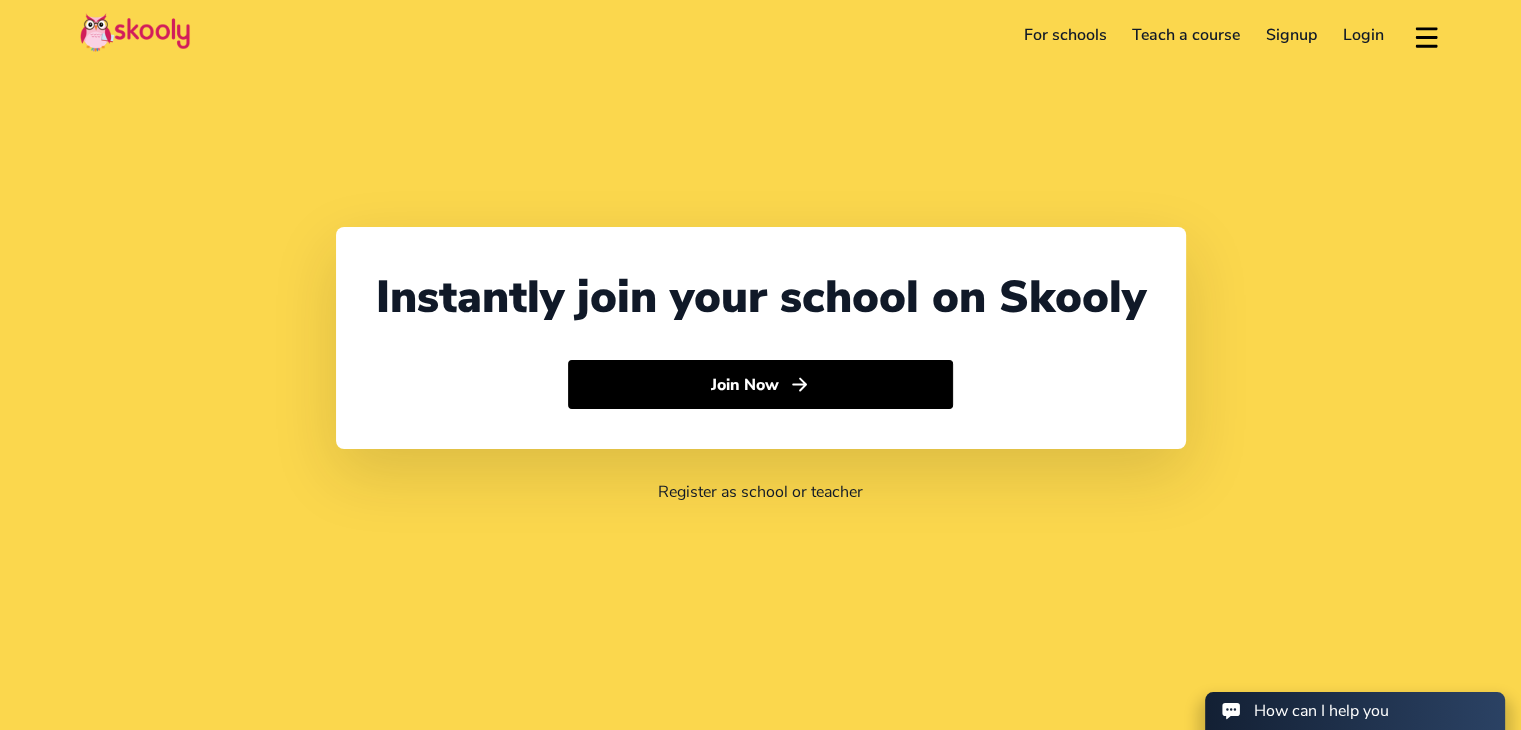 select on "64" 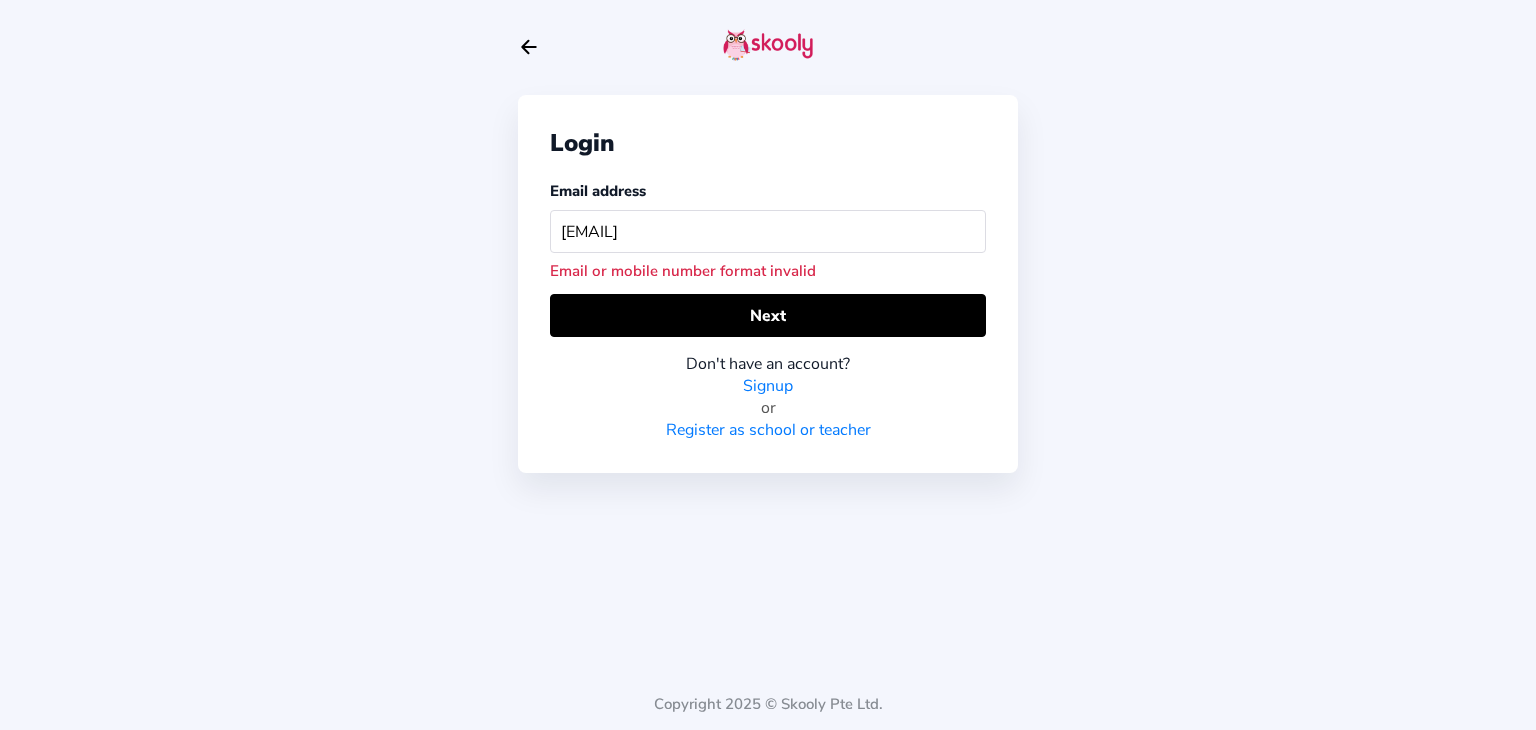 type on "smani.mhjc2" 